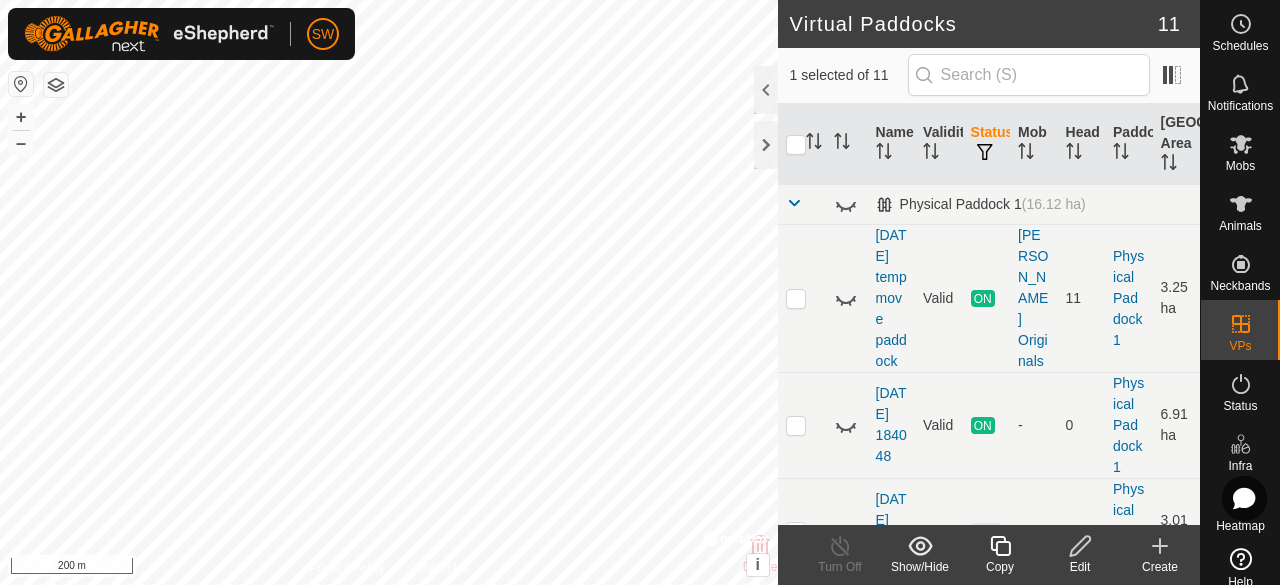 scroll, scrollTop: 0, scrollLeft: 0, axis: both 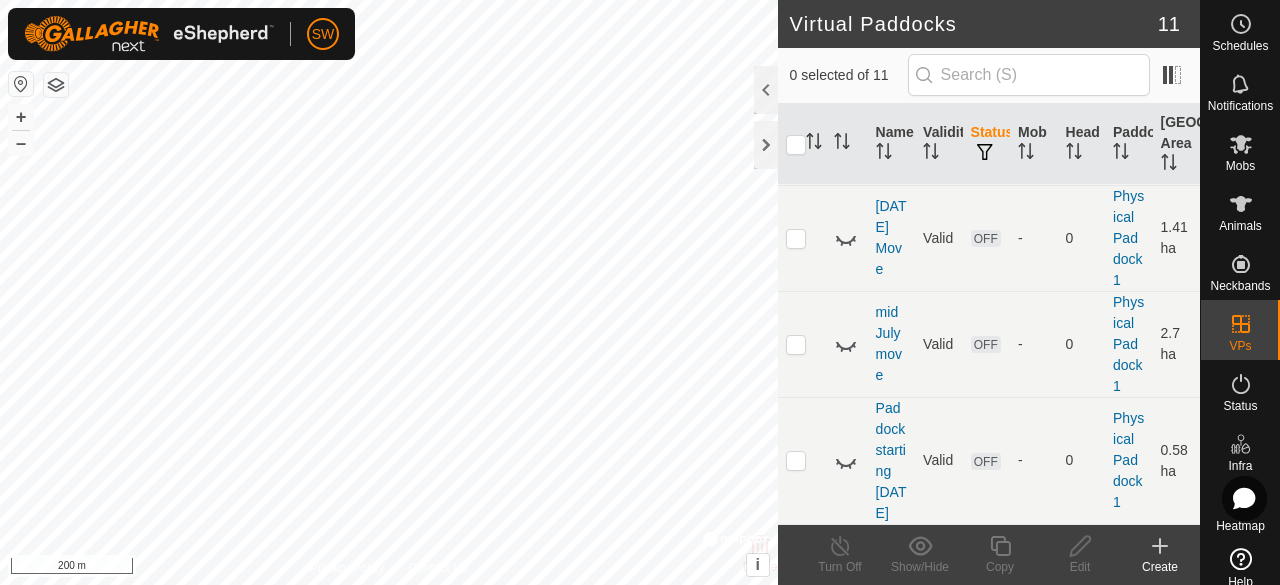 click 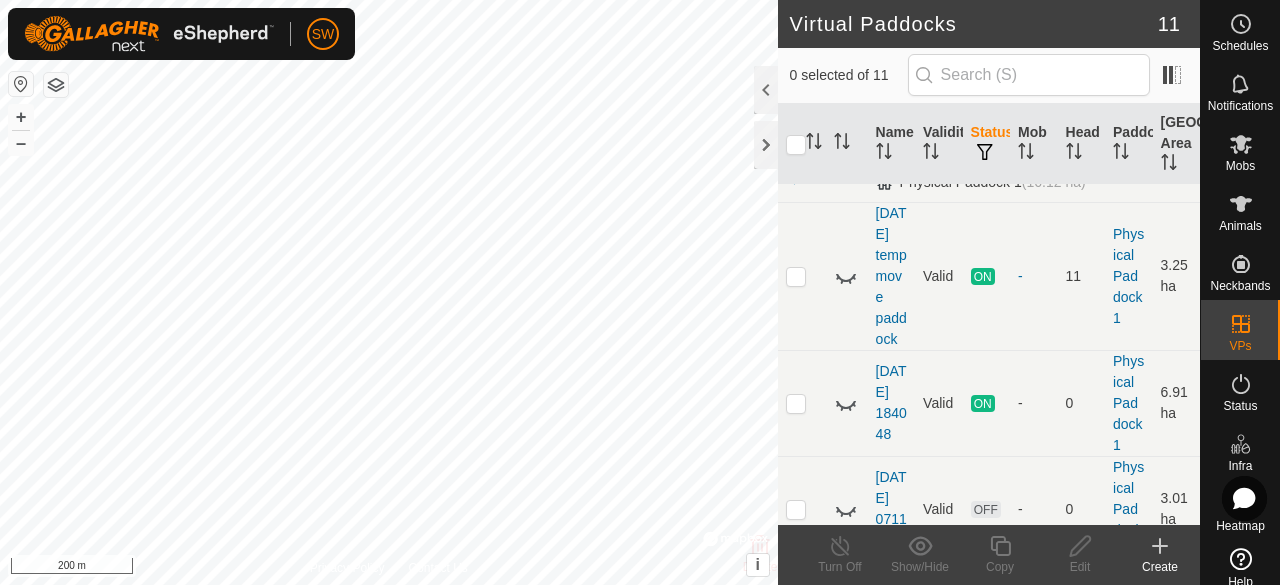 scroll, scrollTop: 0, scrollLeft: 0, axis: both 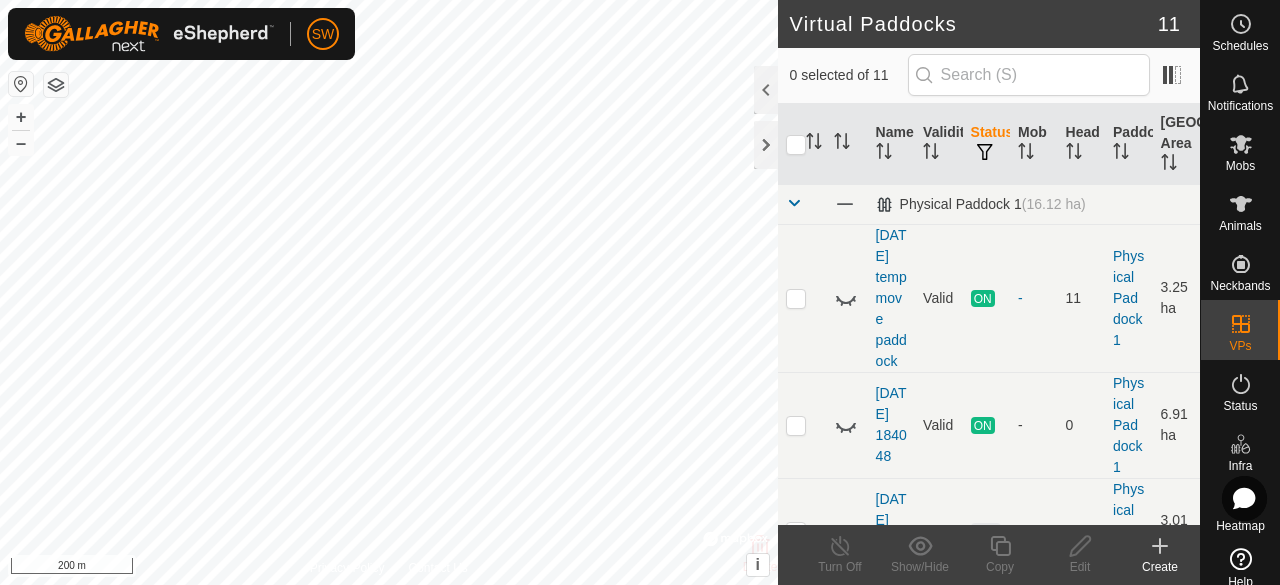 click 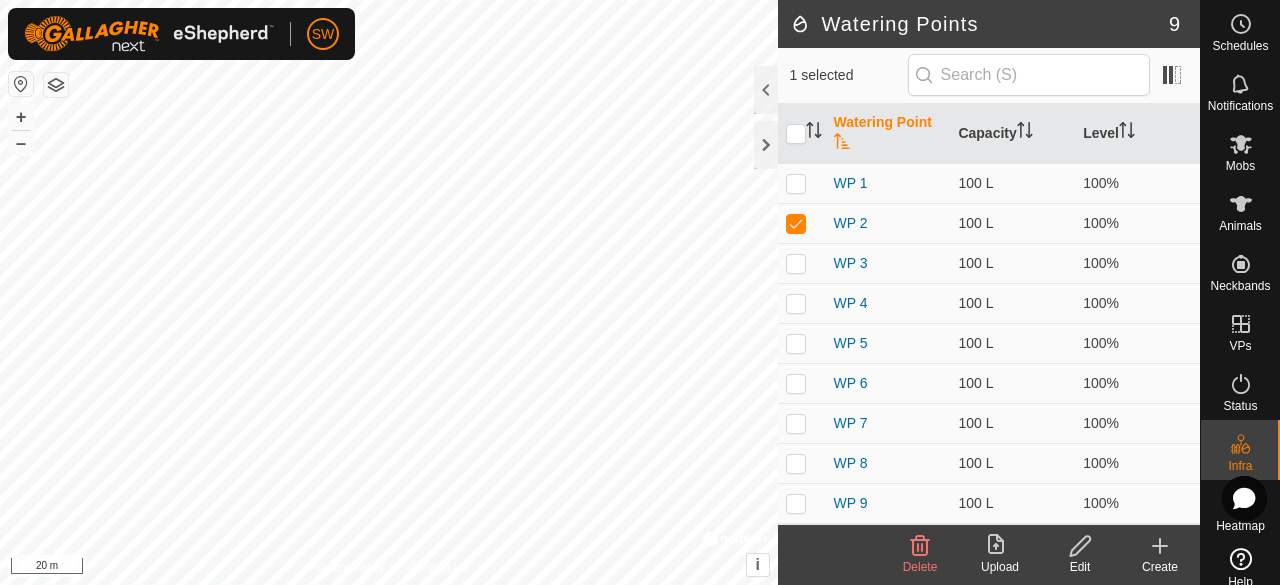 click 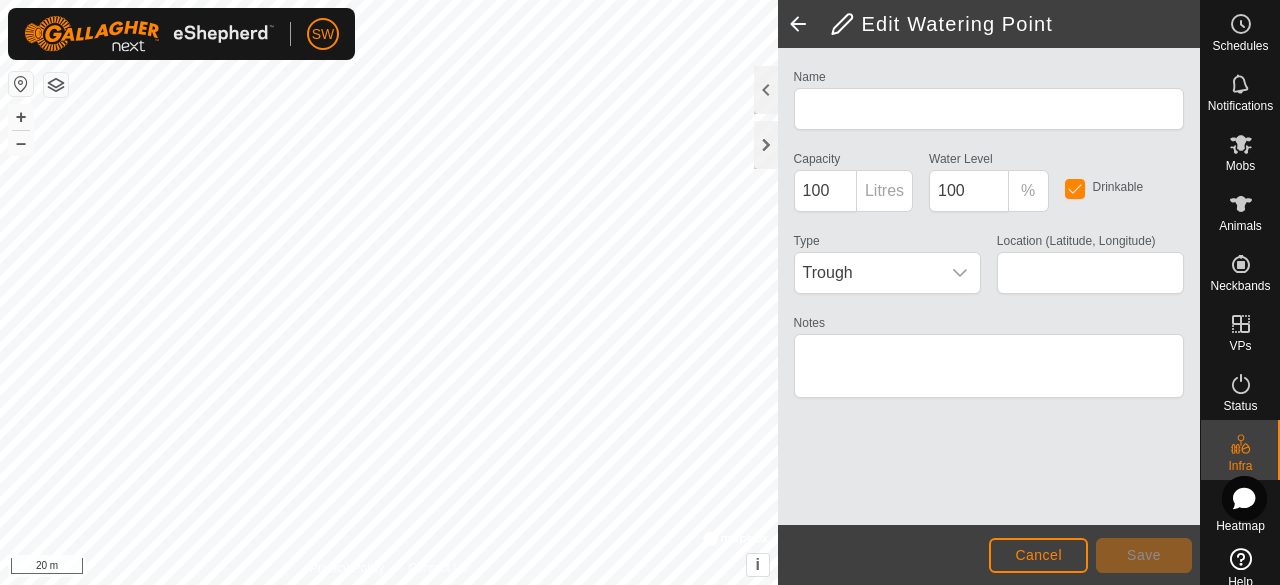 type on "WP 2" 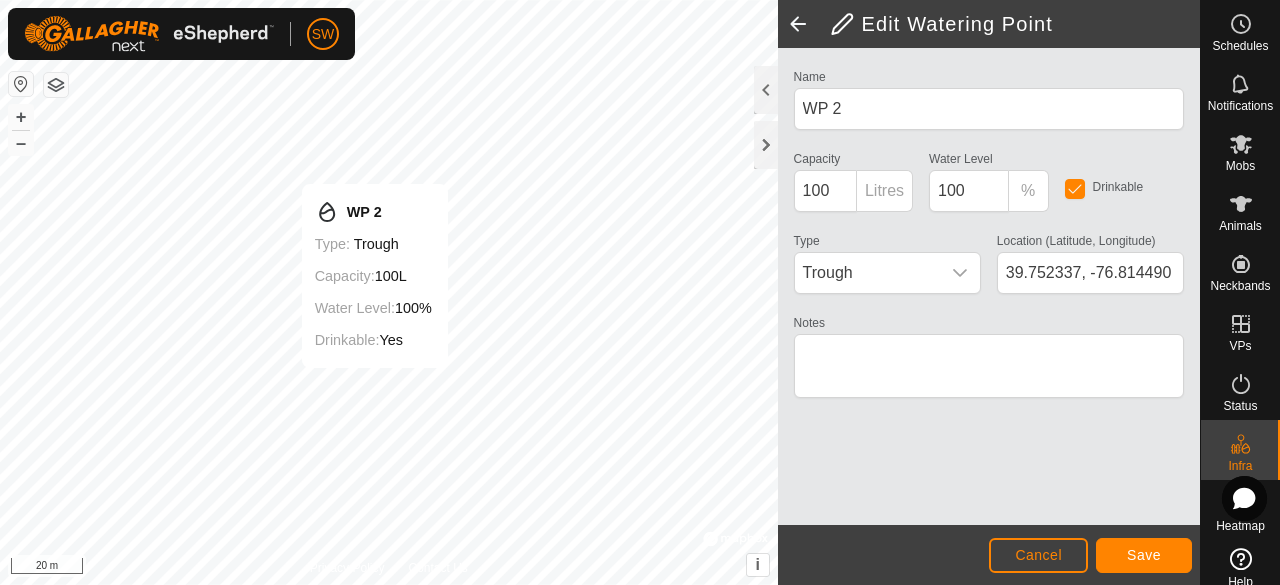 type on "39.752177, -76.814488" 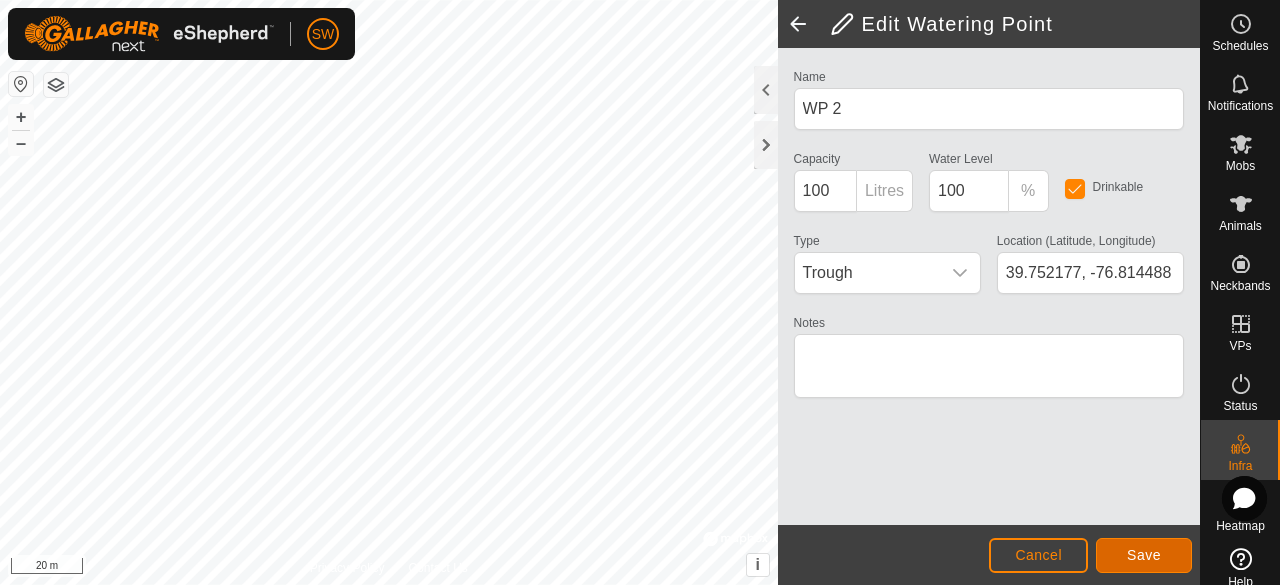click on "Save" 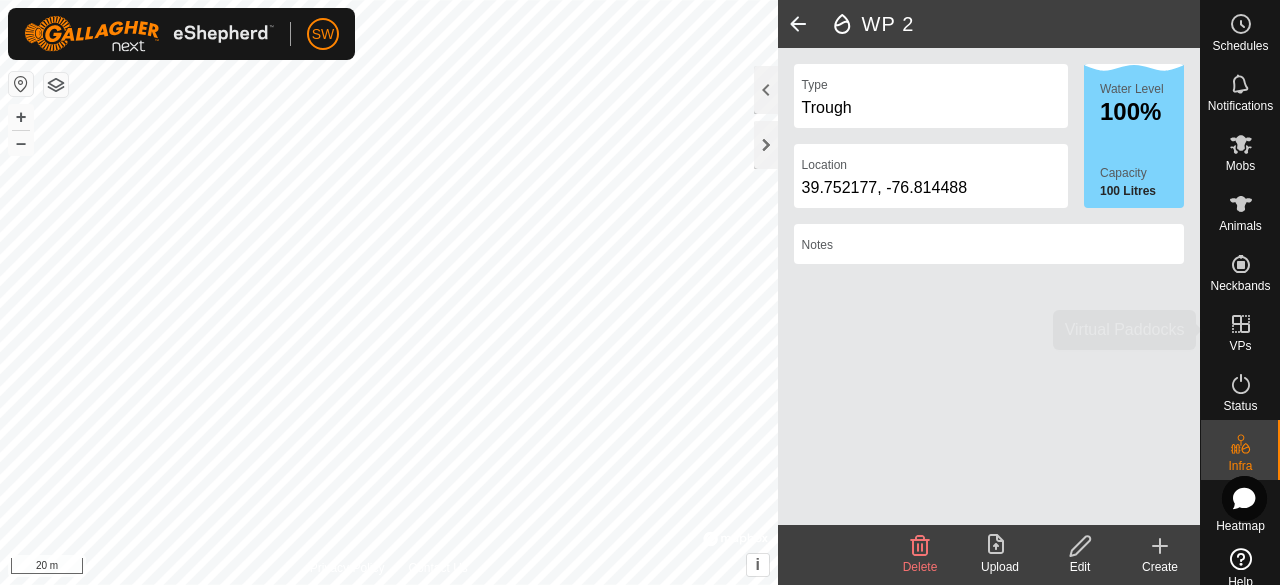 click on "VPs" at bounding box center [1240, 346] 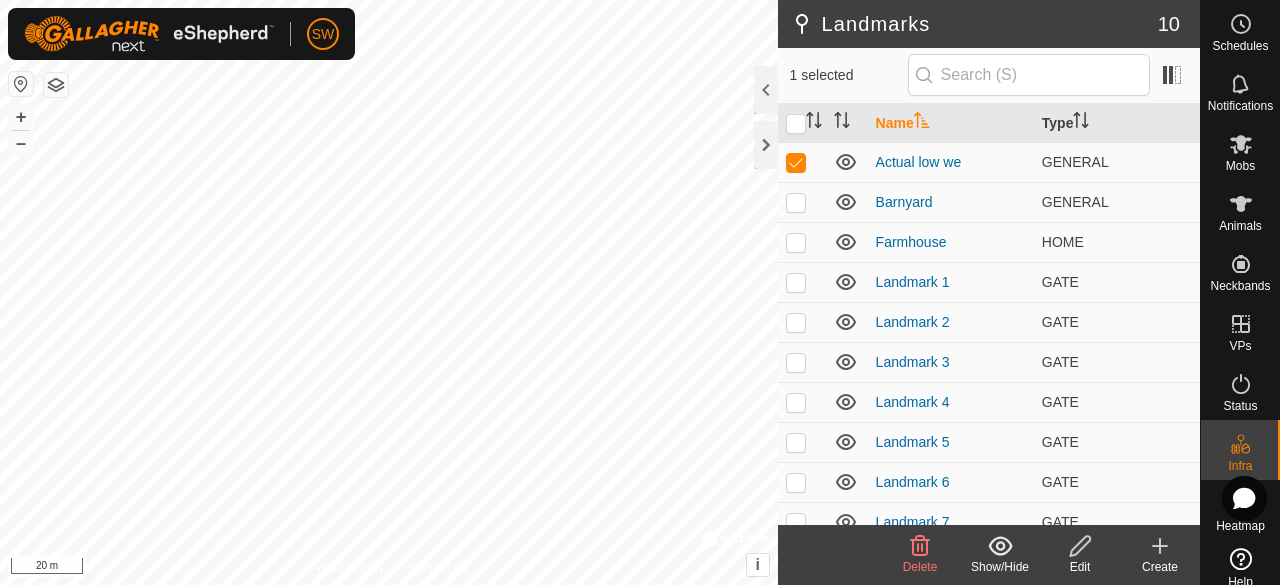 click on "Delete" 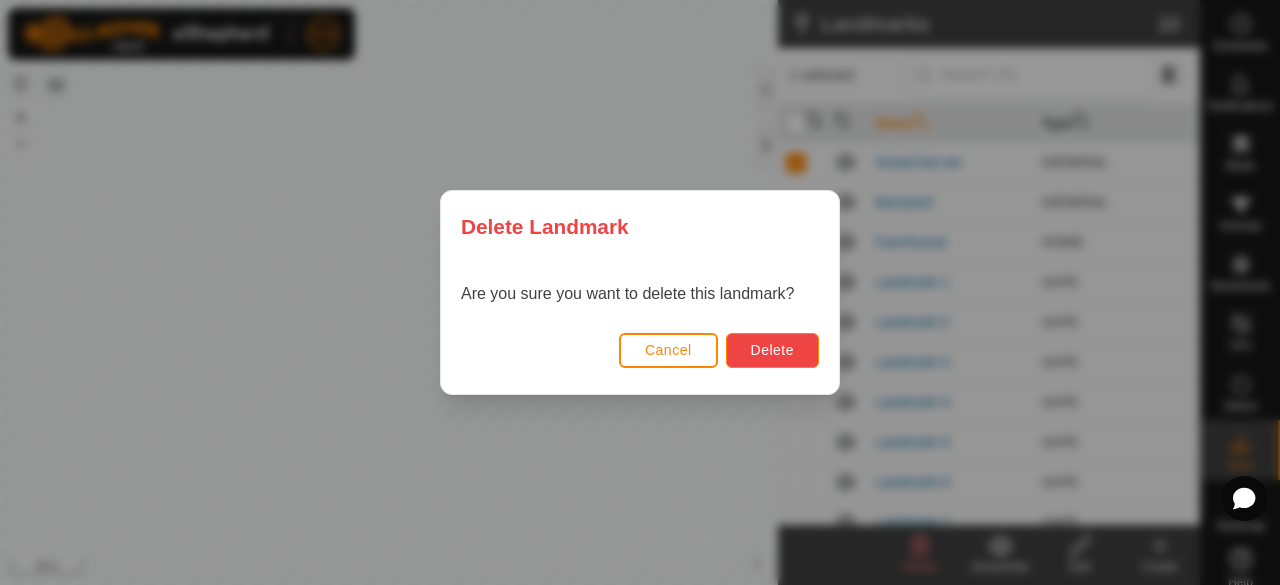click on "Delete" at bounding box center [772, 350] 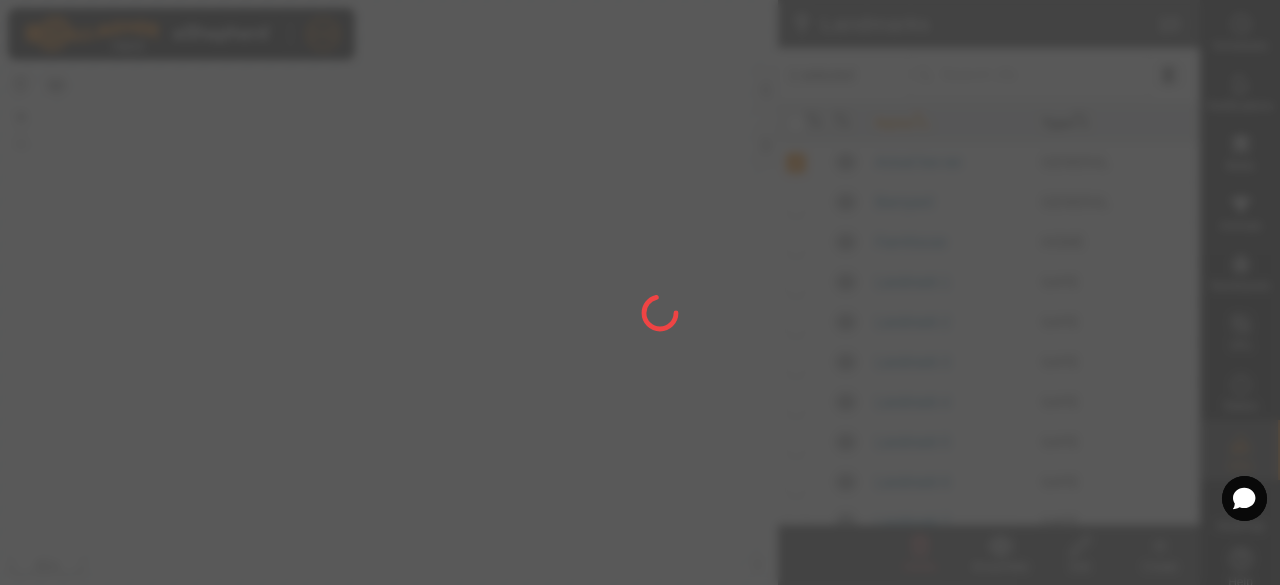 checkbox on "false" 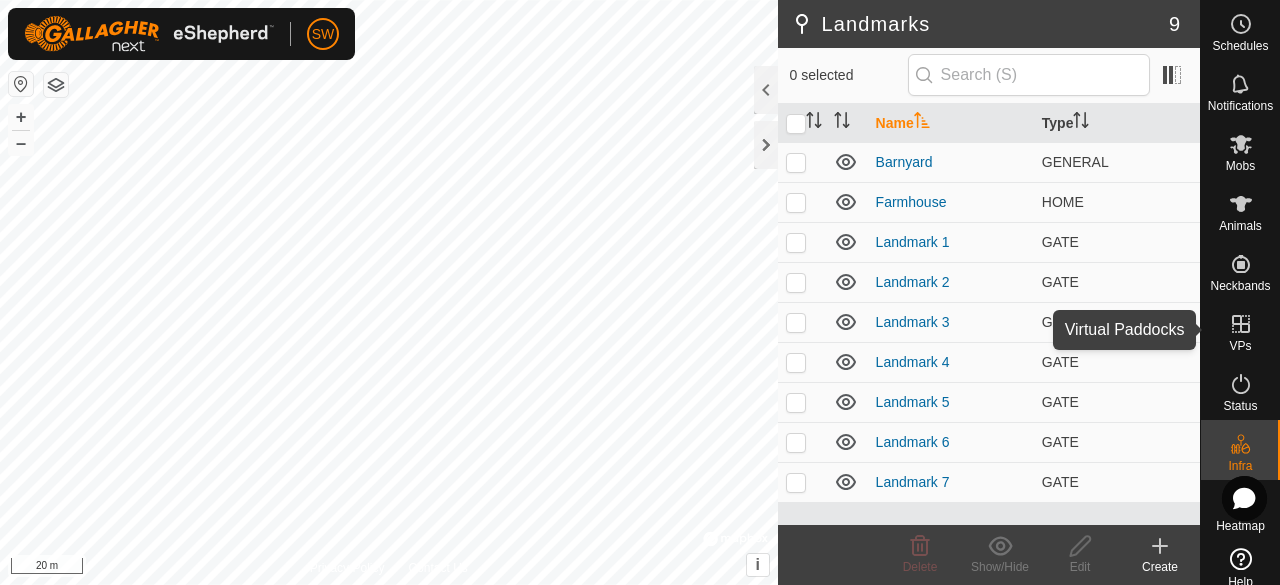 click 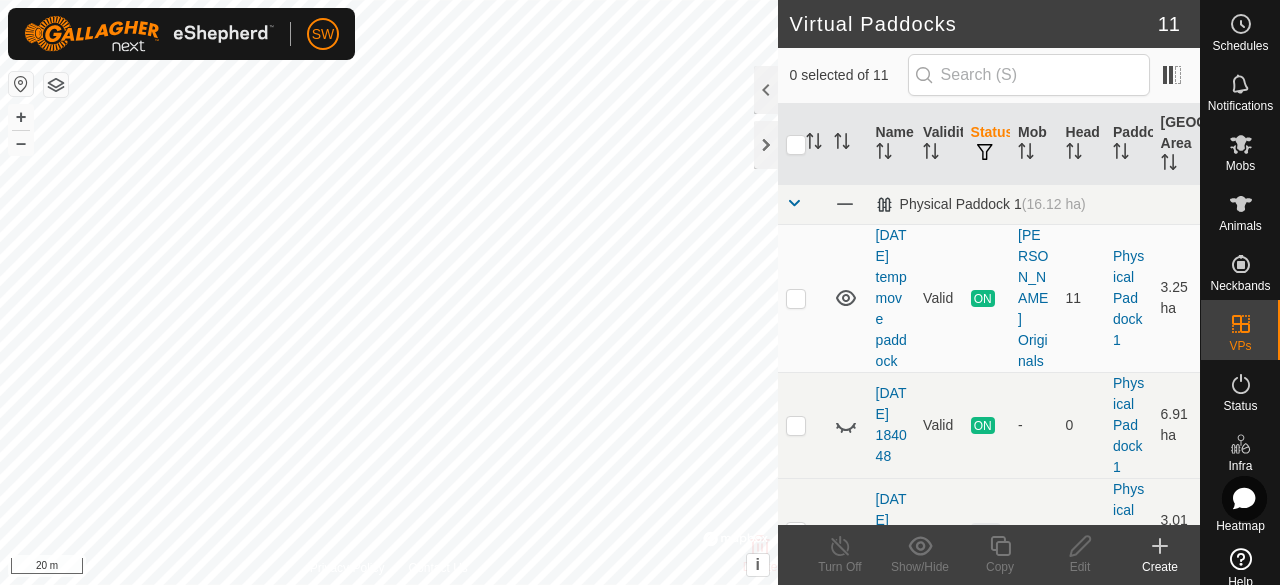 click 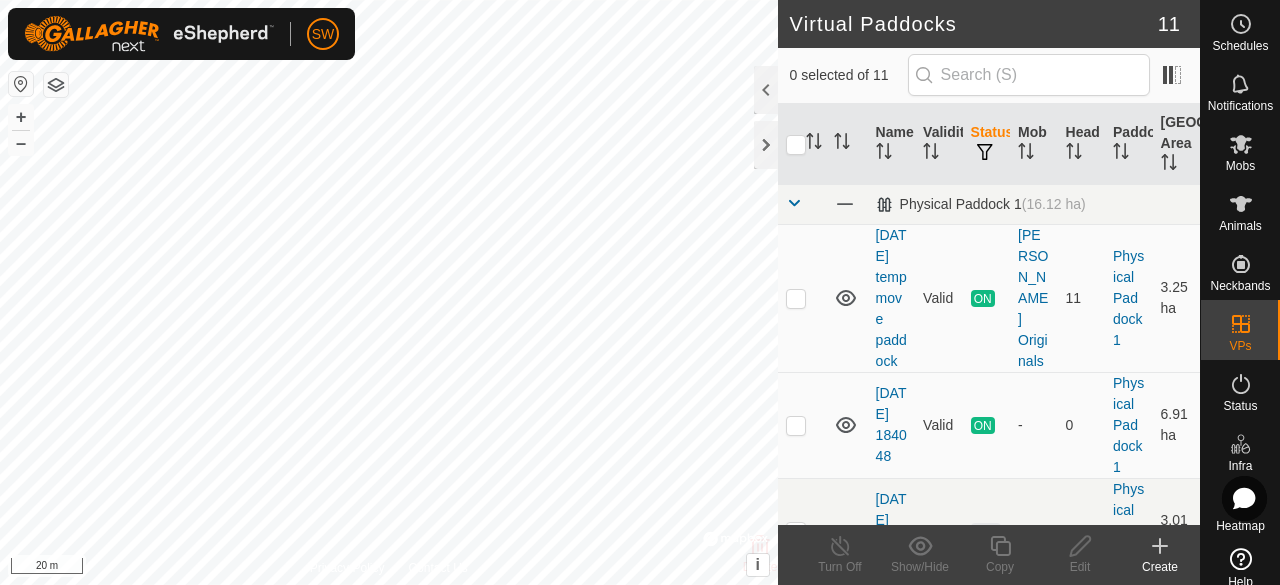 click 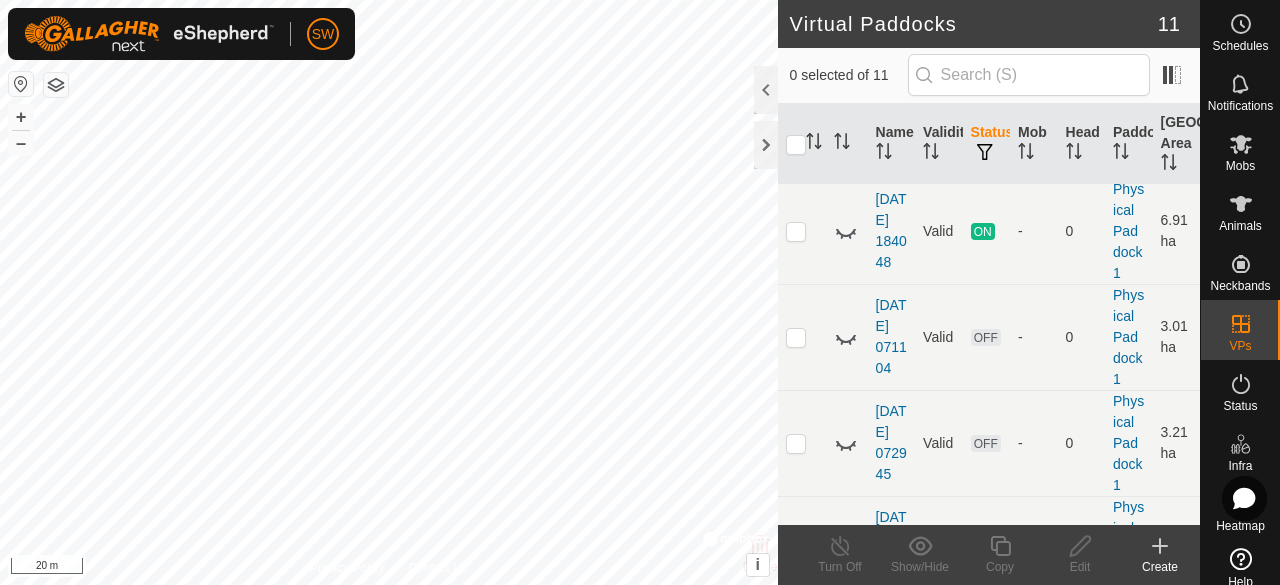 scroll, scrollTop: 219, scrollLeft: 0, axis: vertical 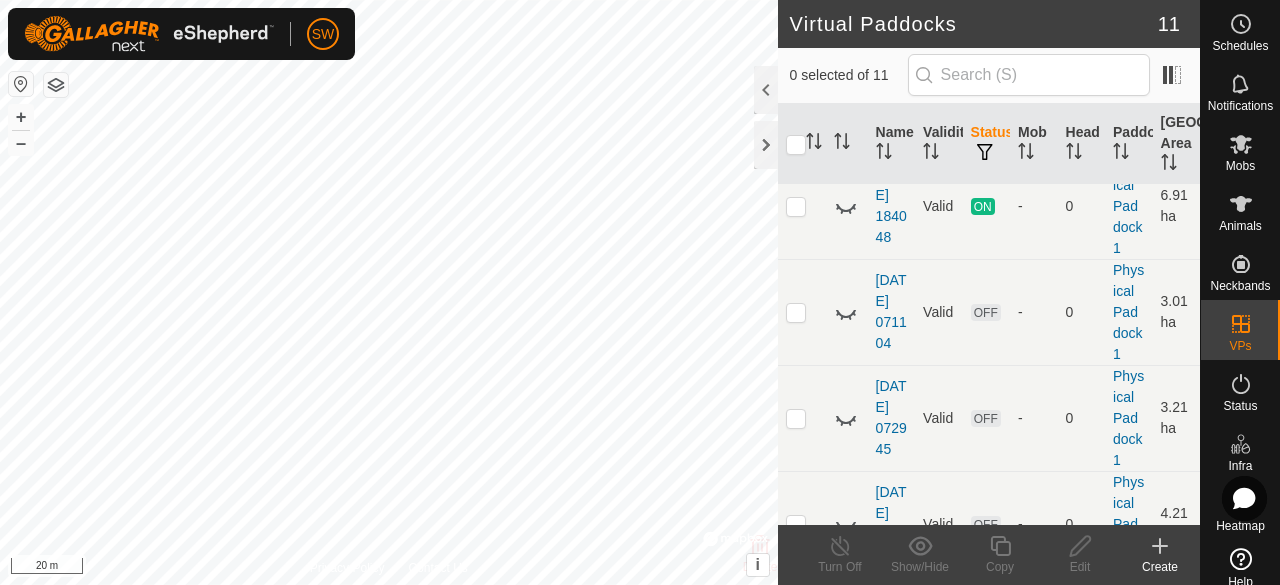 click 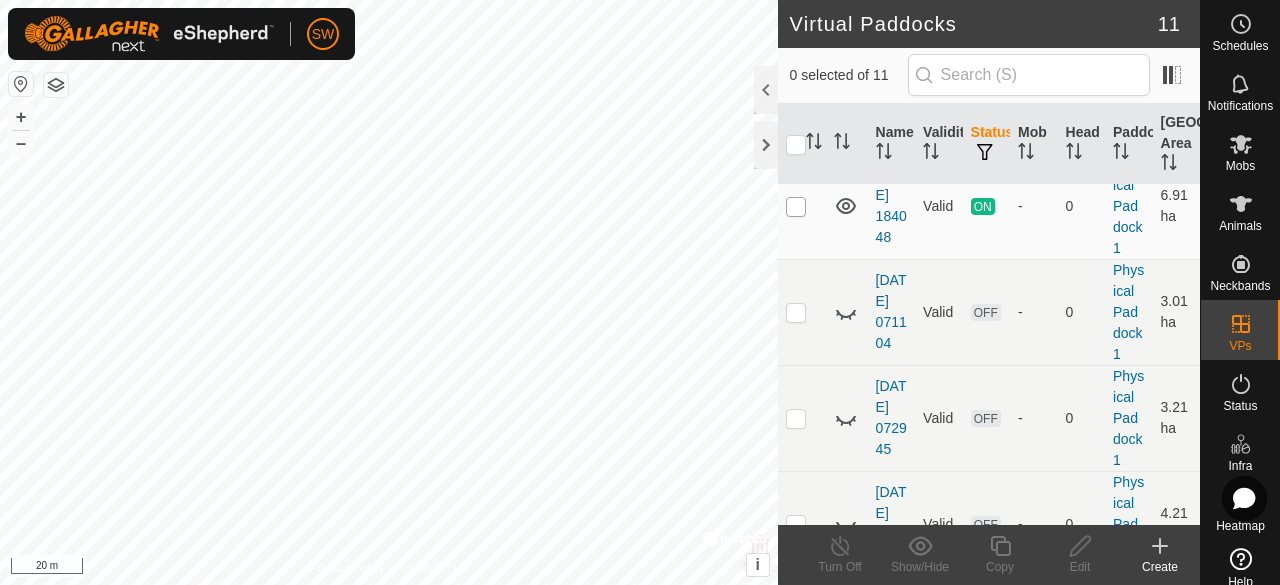 click at bounding box center [796, 207] 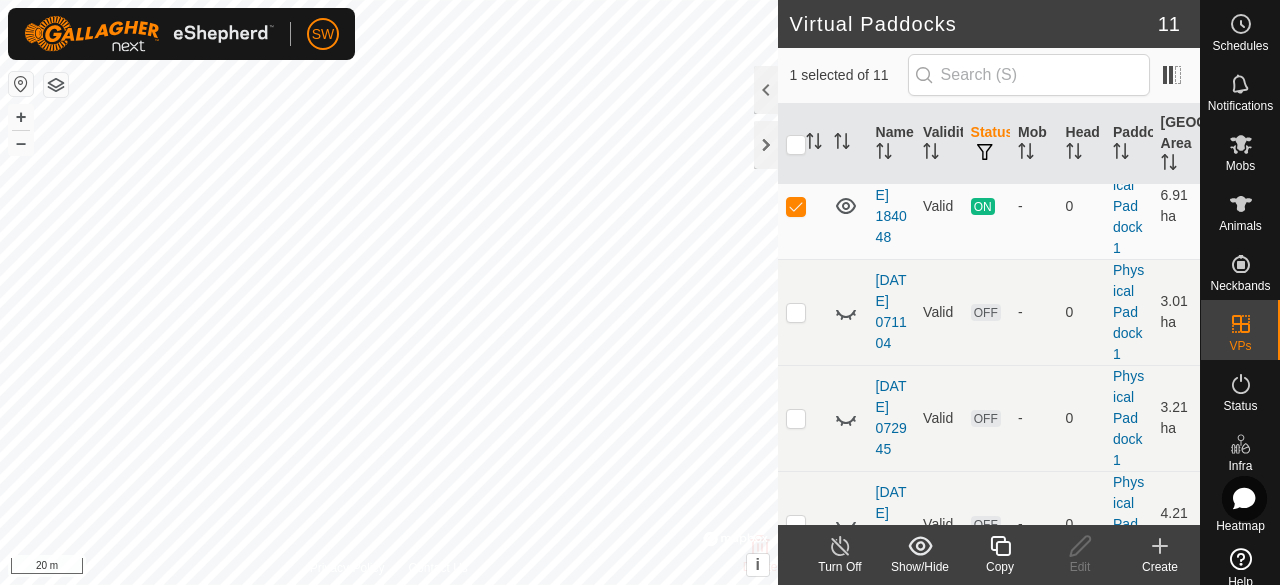 click 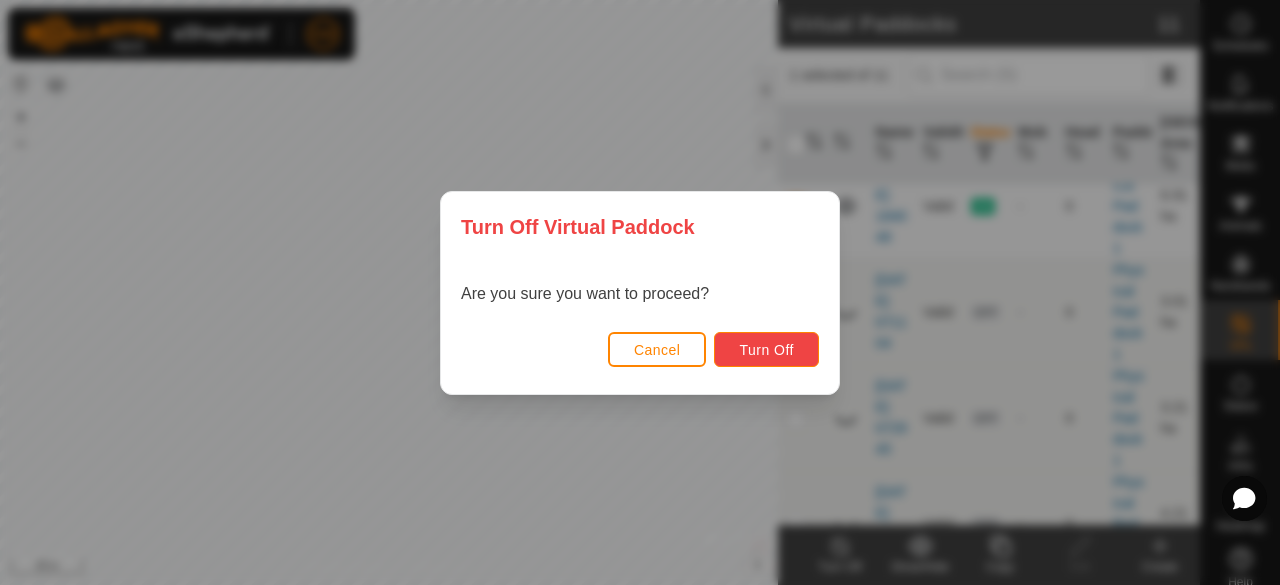 click on "Turn Off" at bounding box center [766, 349] 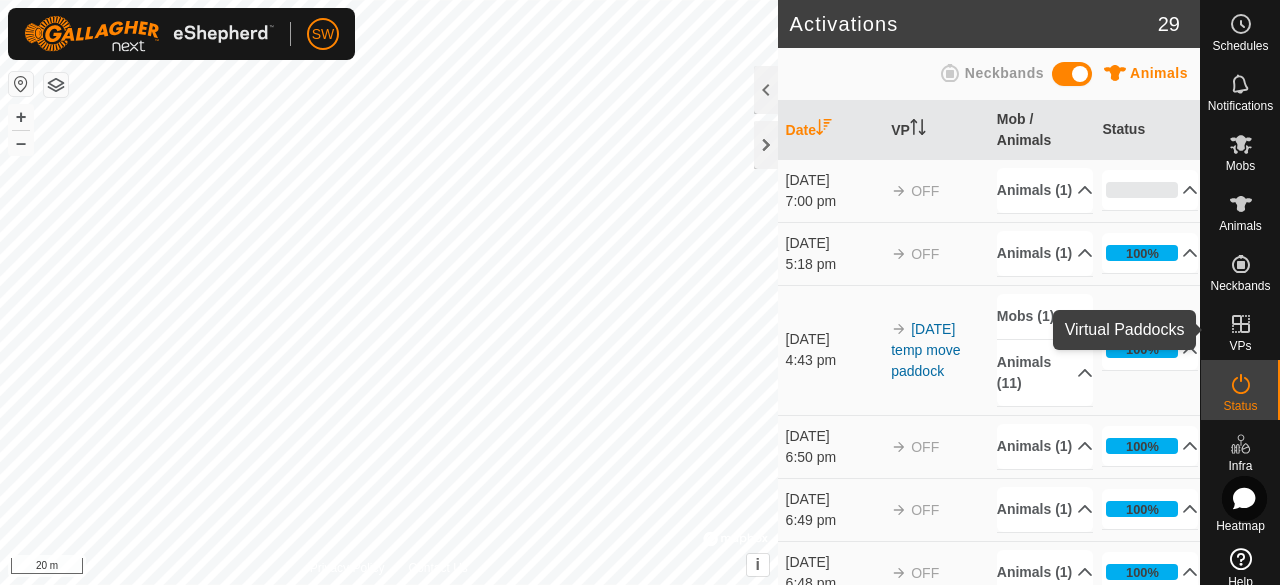 click 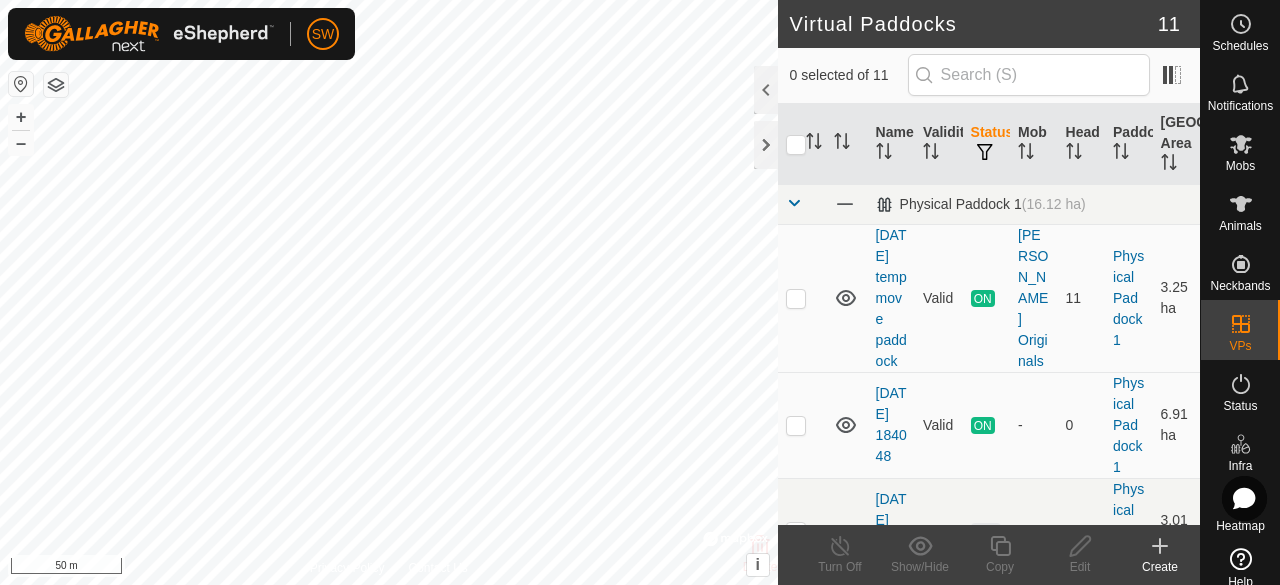 click on "ON" at bounding box center [983, 425] 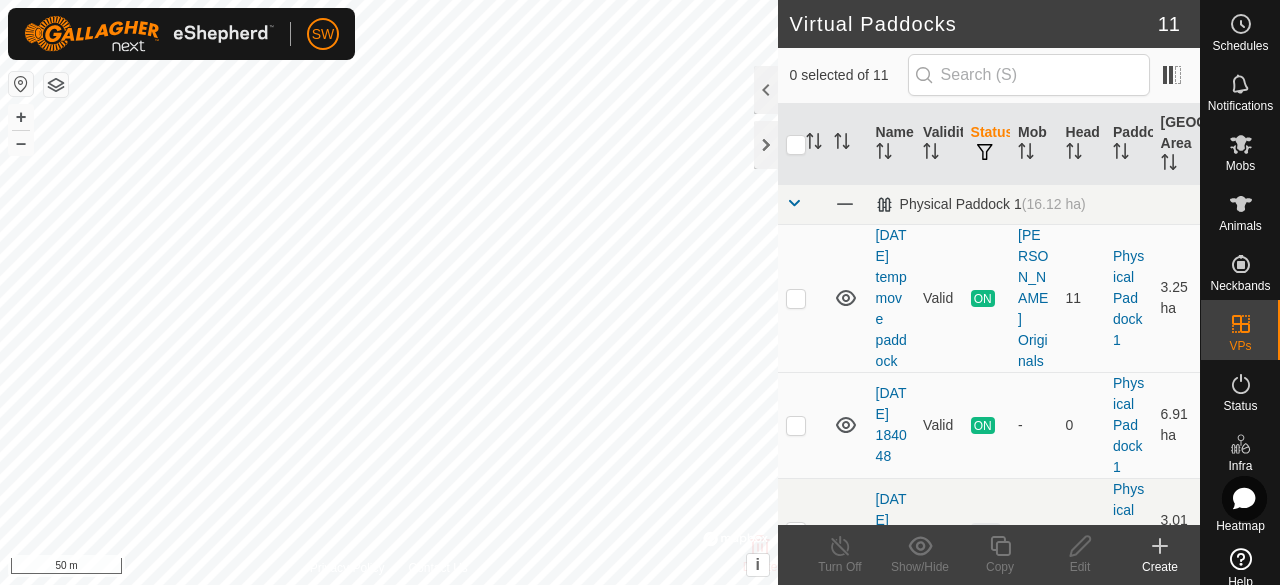 scroll, scrollTop: 69, scrollLeft: 0, axis: vertical 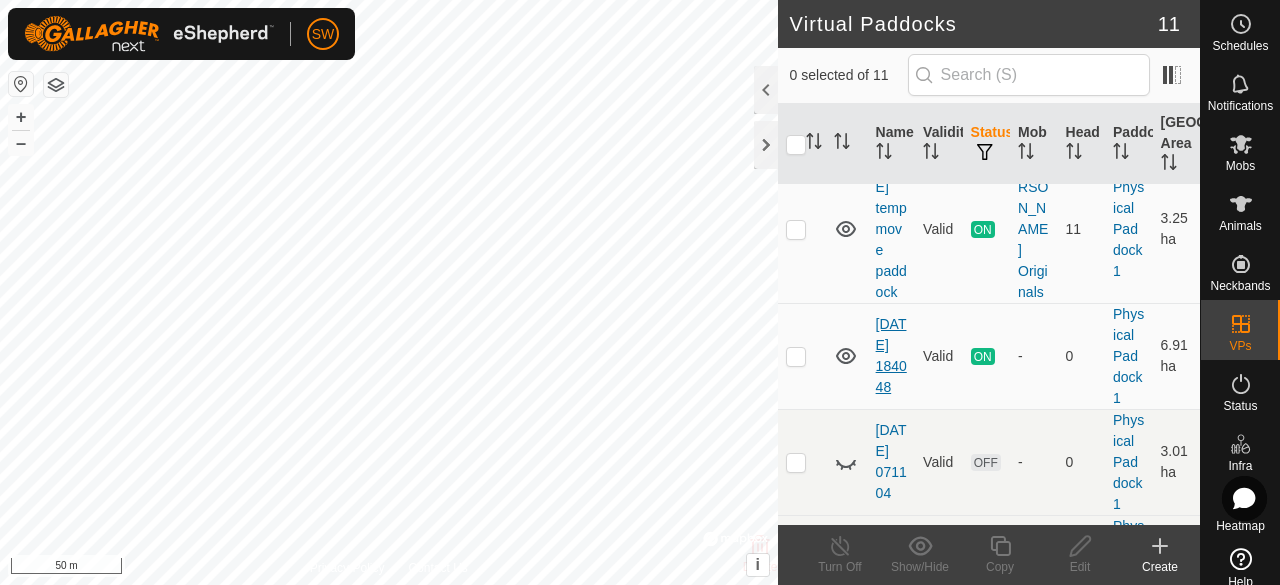 click on "[DATE] 184048" at bounding box center (891, 355) 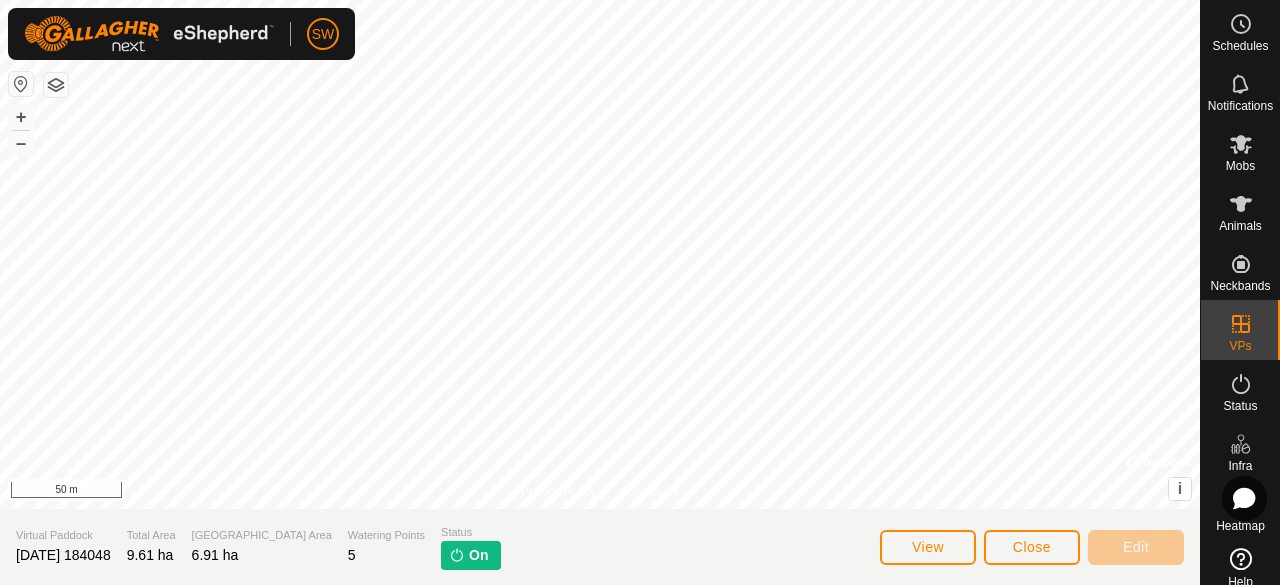click on "On" 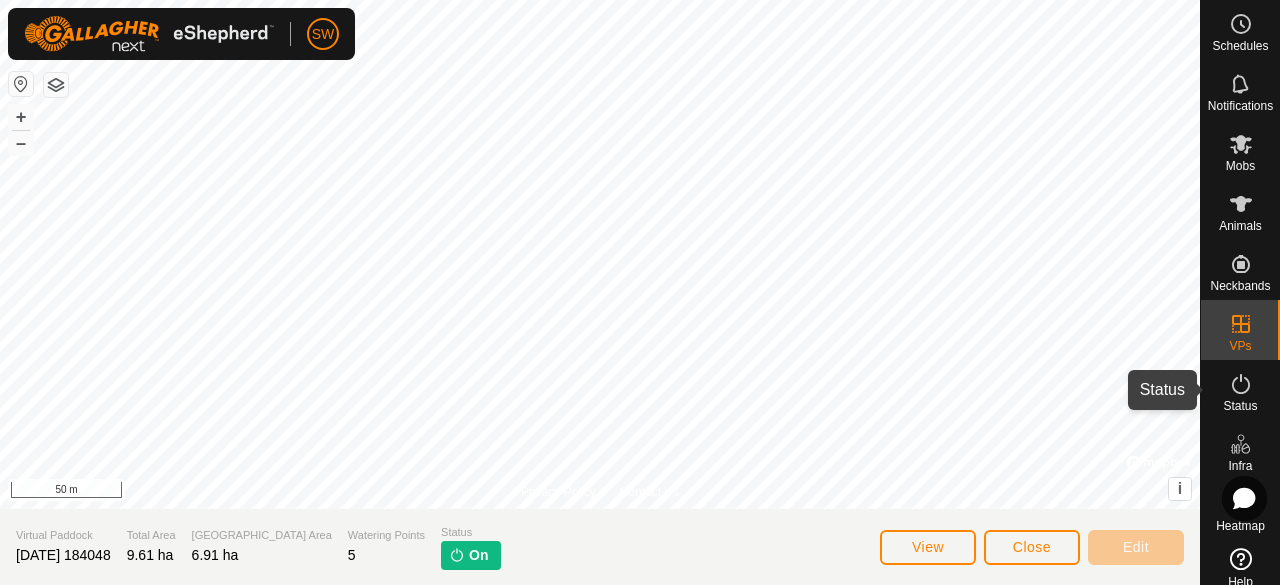 click on "Status" at bounding box center (1240, 406) 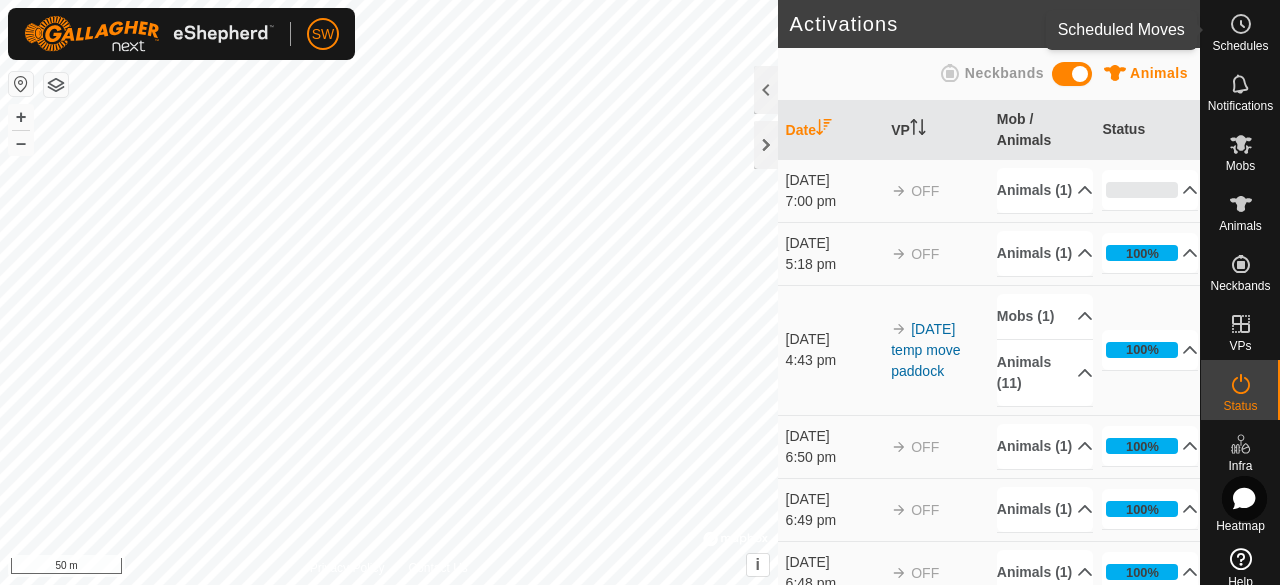 click 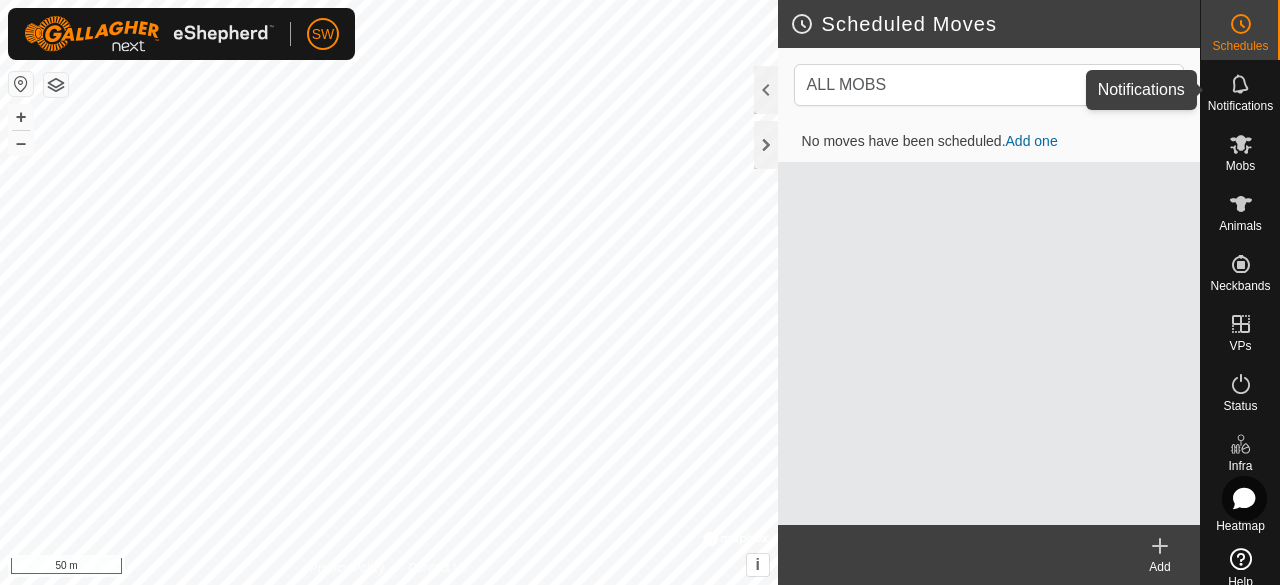 click 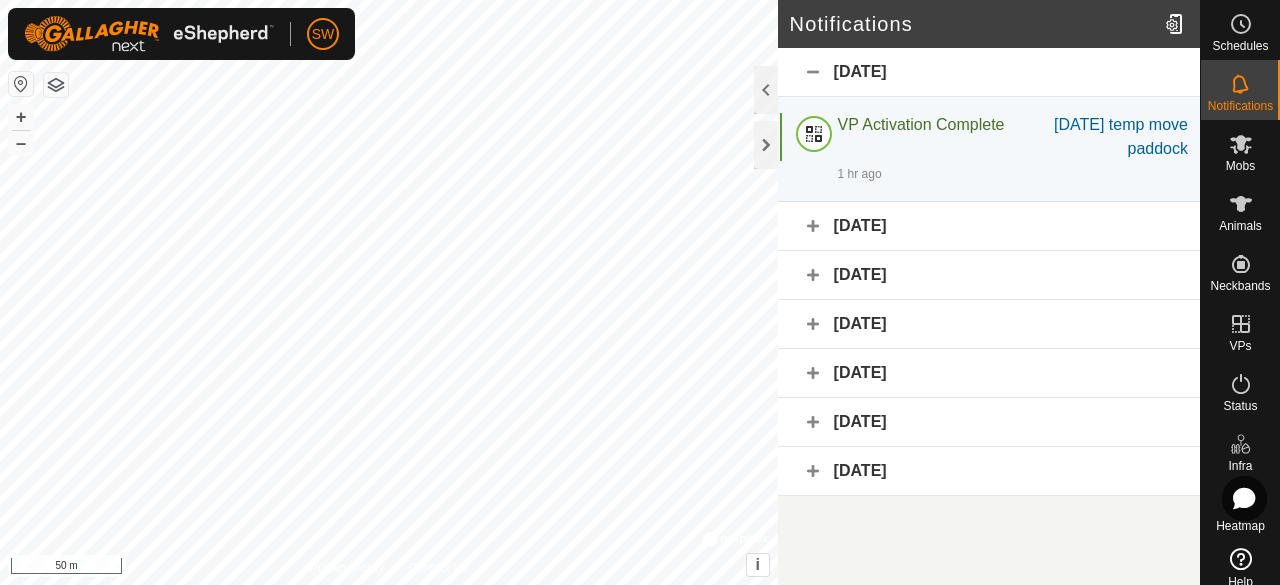 click on "[DATE]" 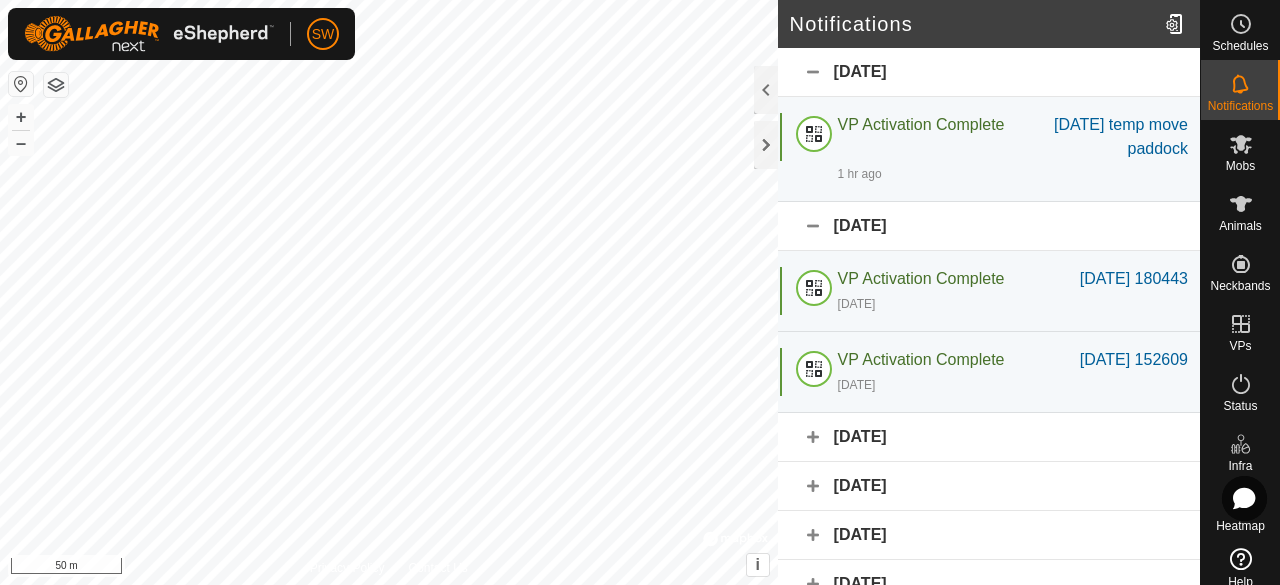click on "[DATE]" 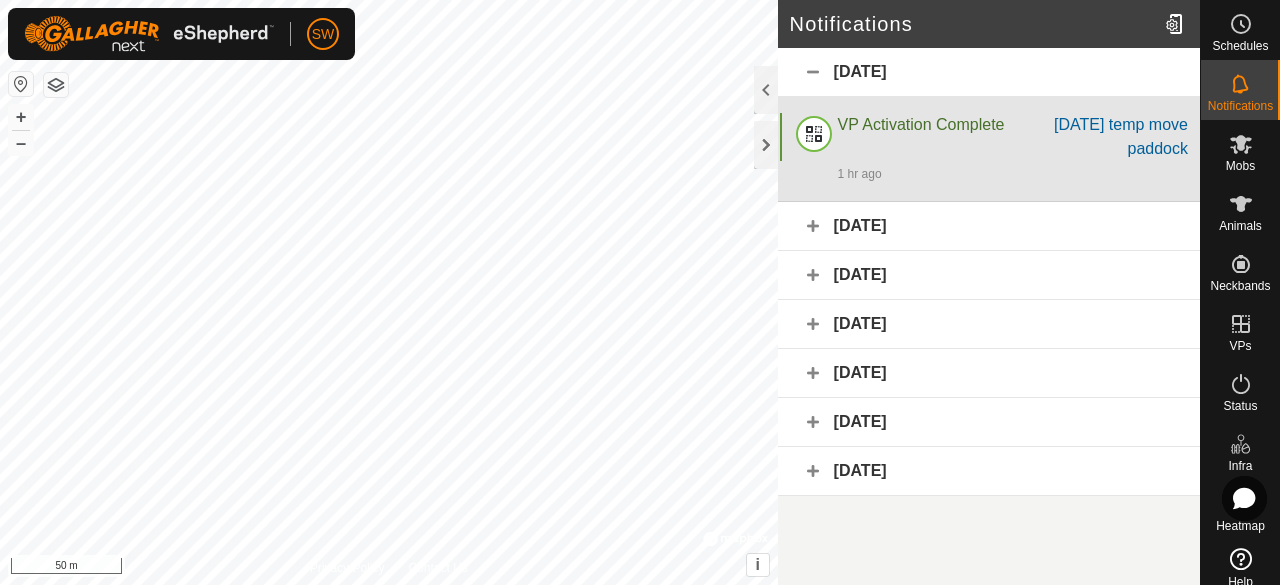 click 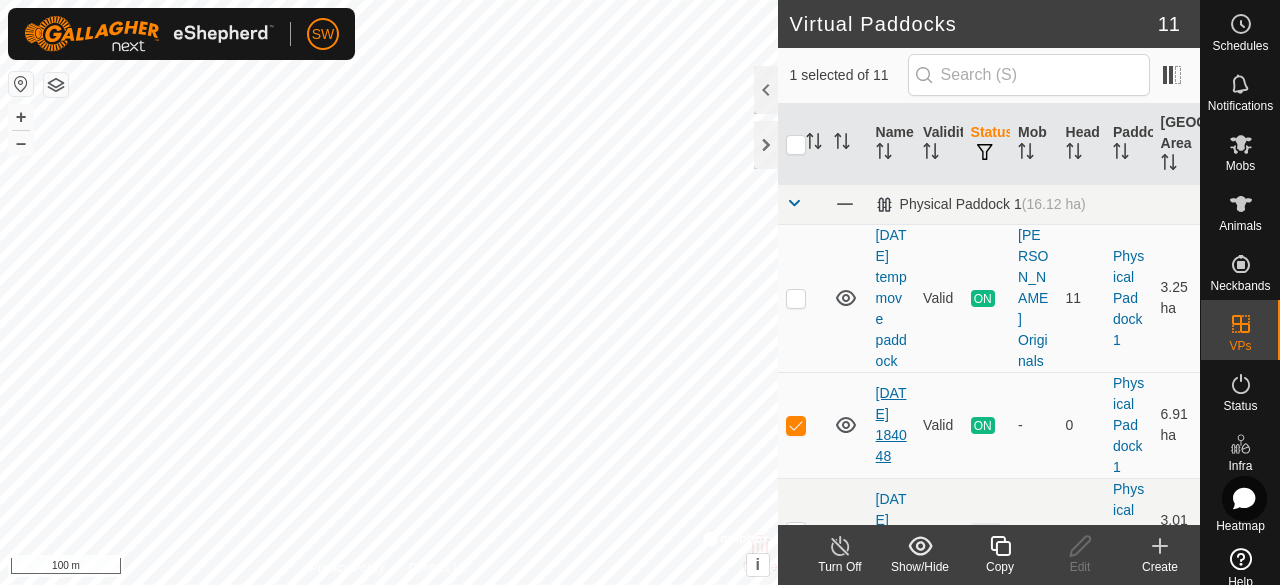 click on "[DATE] 184048" at bounding box center (891, 424) 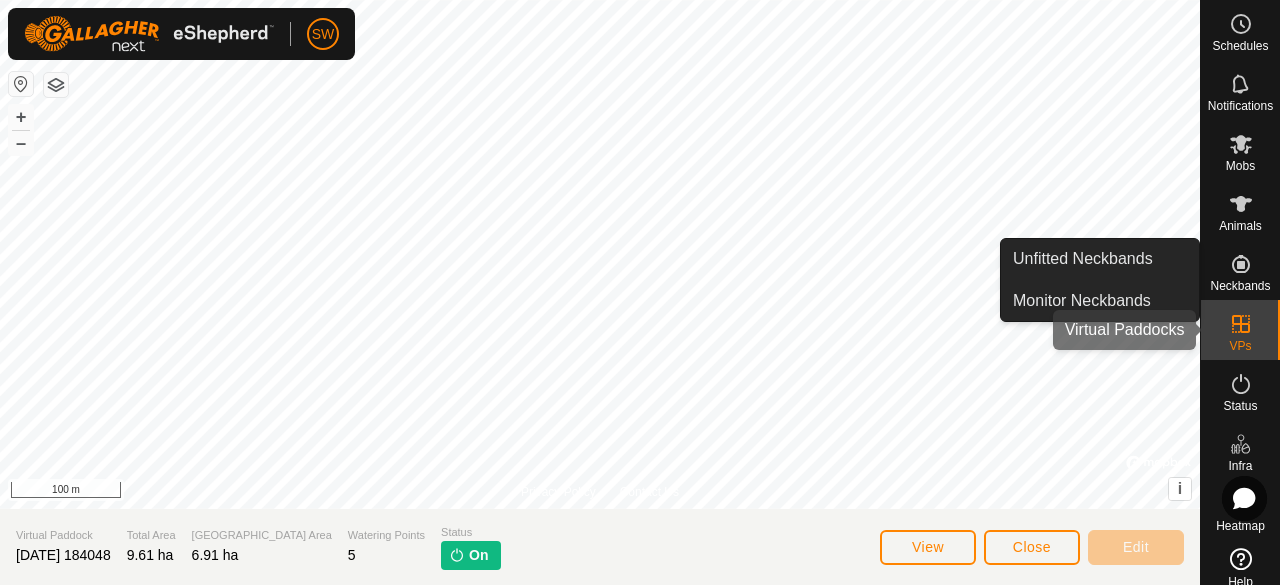click 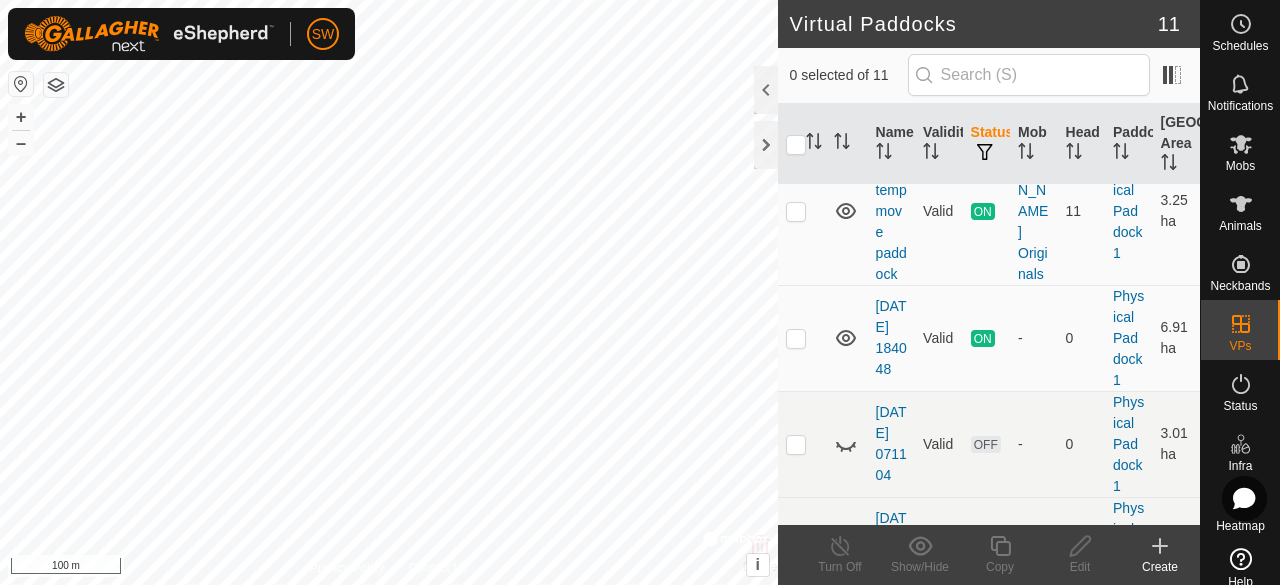 scroll, scrollTop: 0, scrollLeft: 0, axis: both 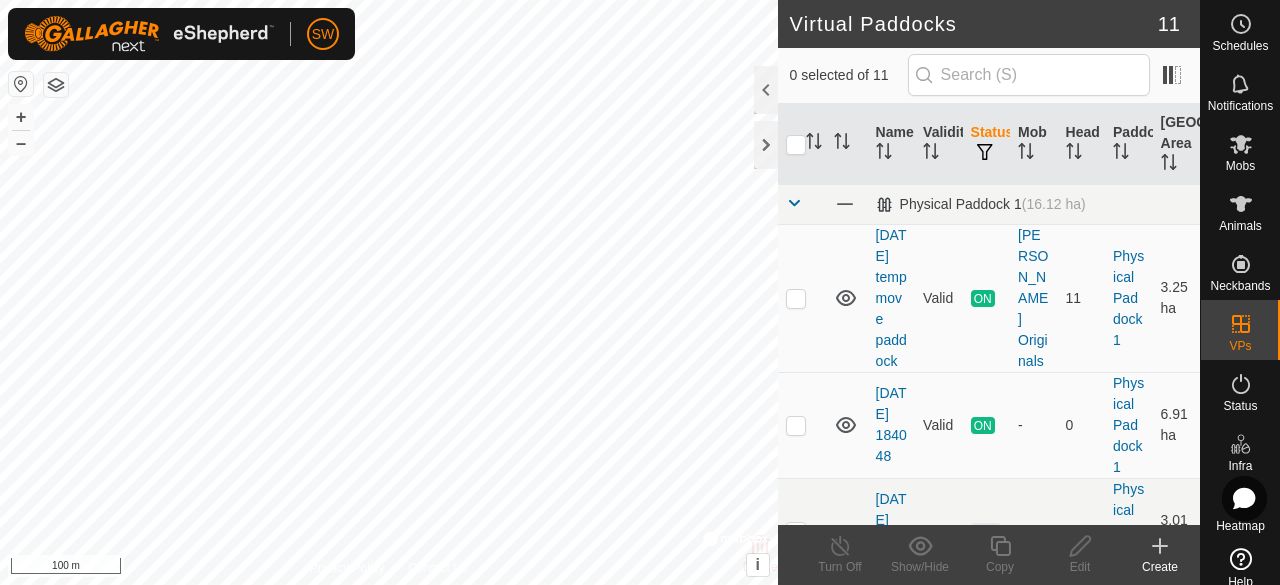 click on "ON" at bounding box center [983, 425] 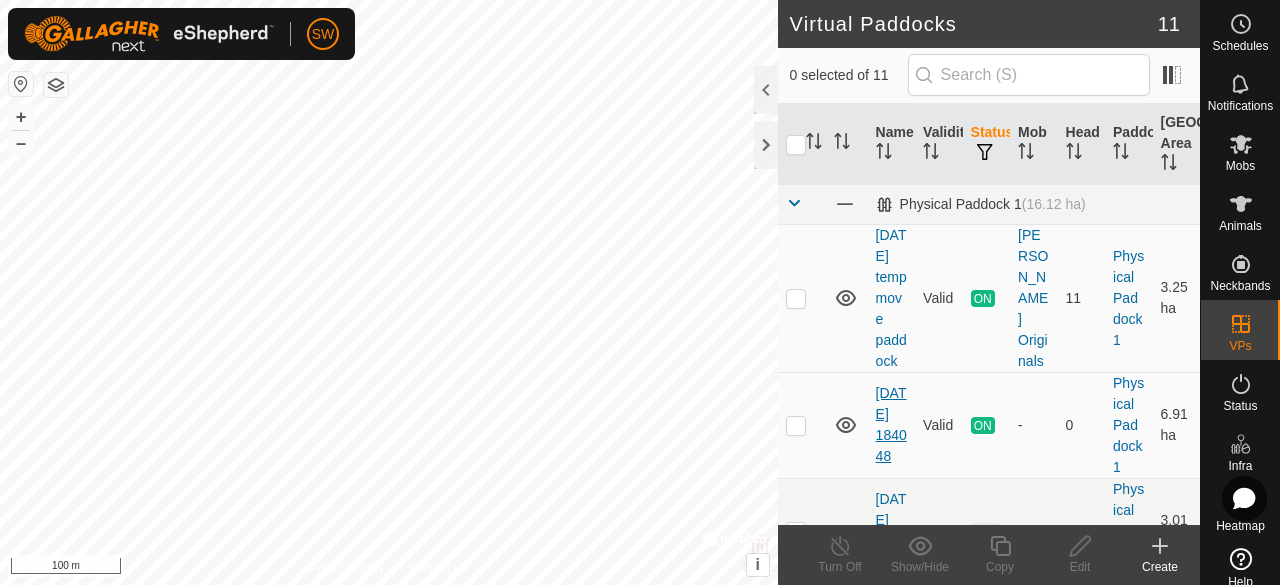 click on "[DATE] 184048" at bounding box center [891, 424] 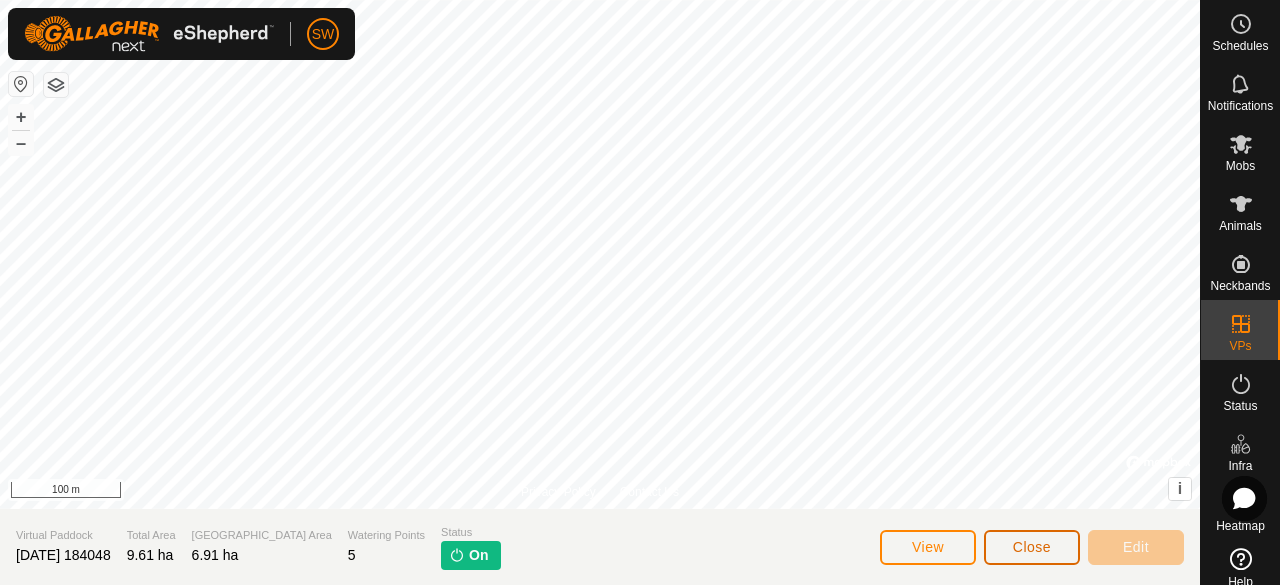 click on "Close" 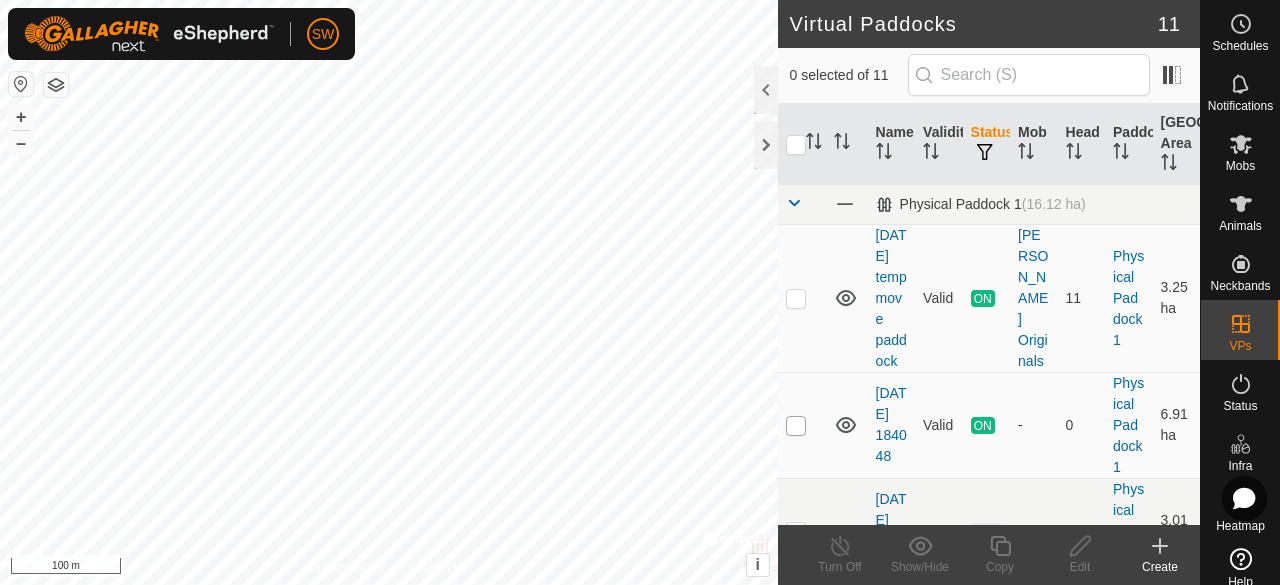 click at bounding box center [796, 426] 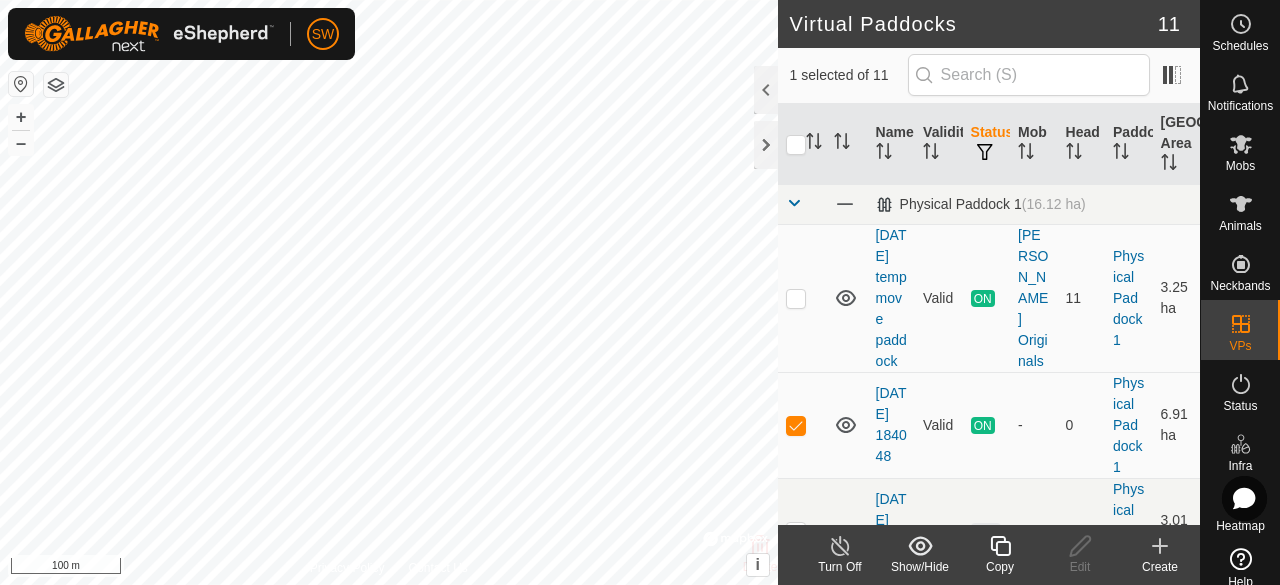 click 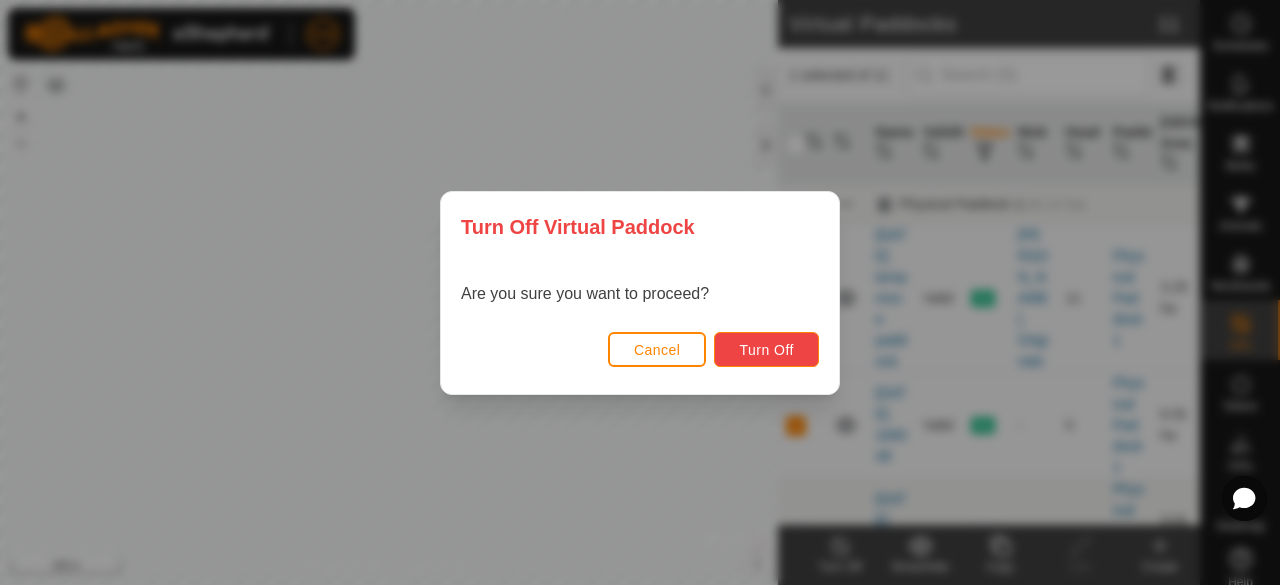 click on "Turn Off" at bounding box center [766, 349] 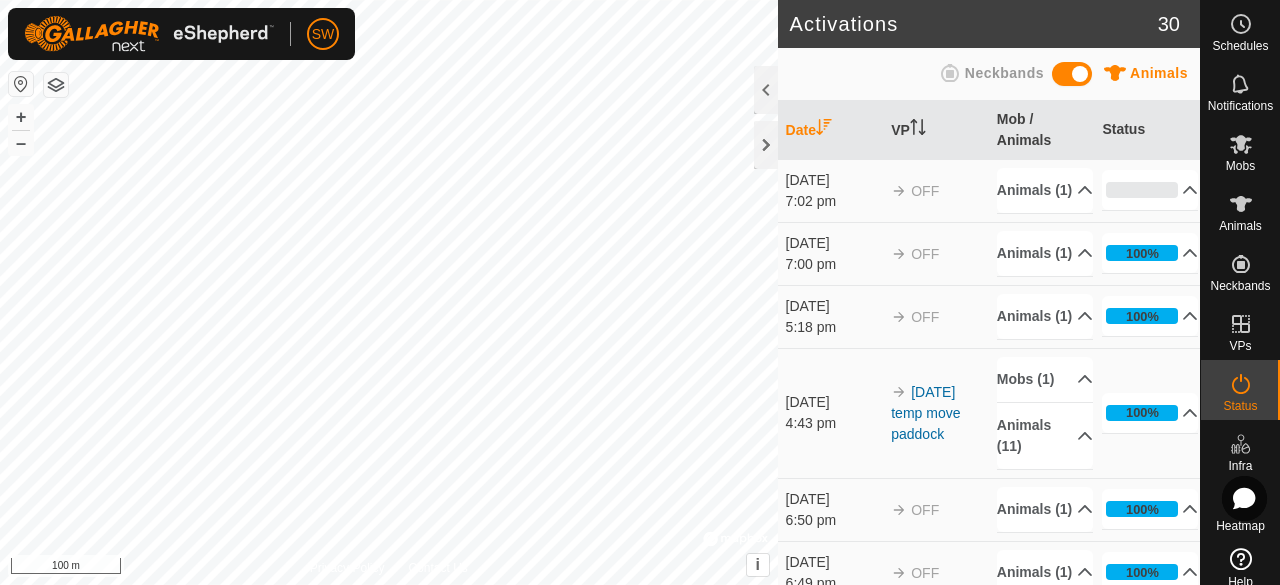 click on "7:02 pm" at bounding box center (834, 201) 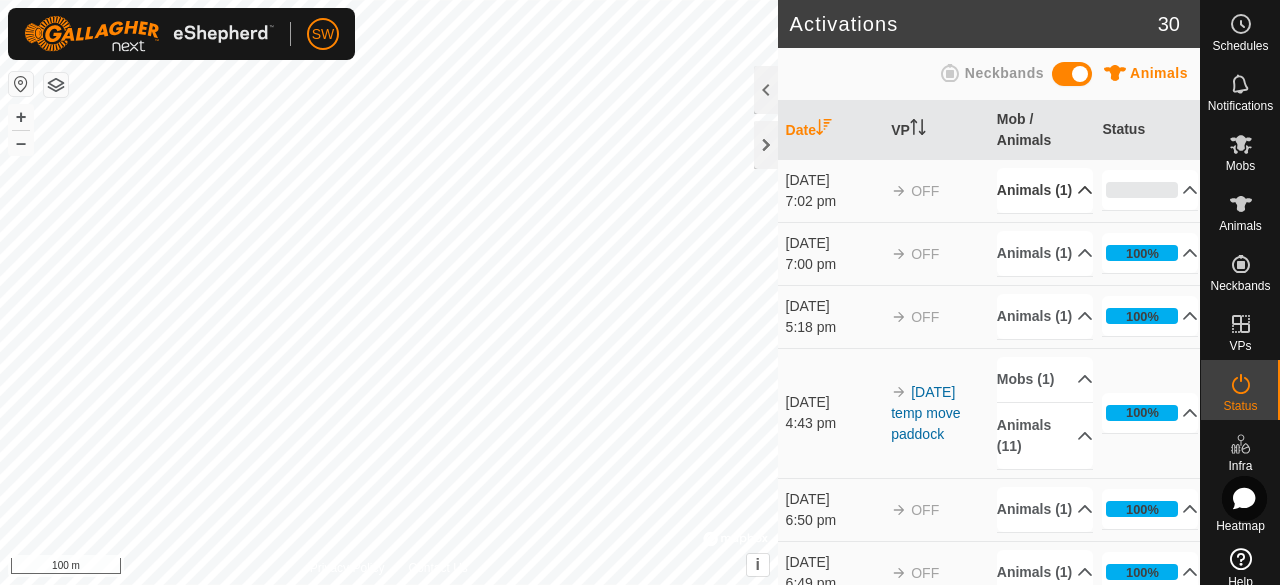 click on "Animals (1)" at bounding box center (1045, 190) 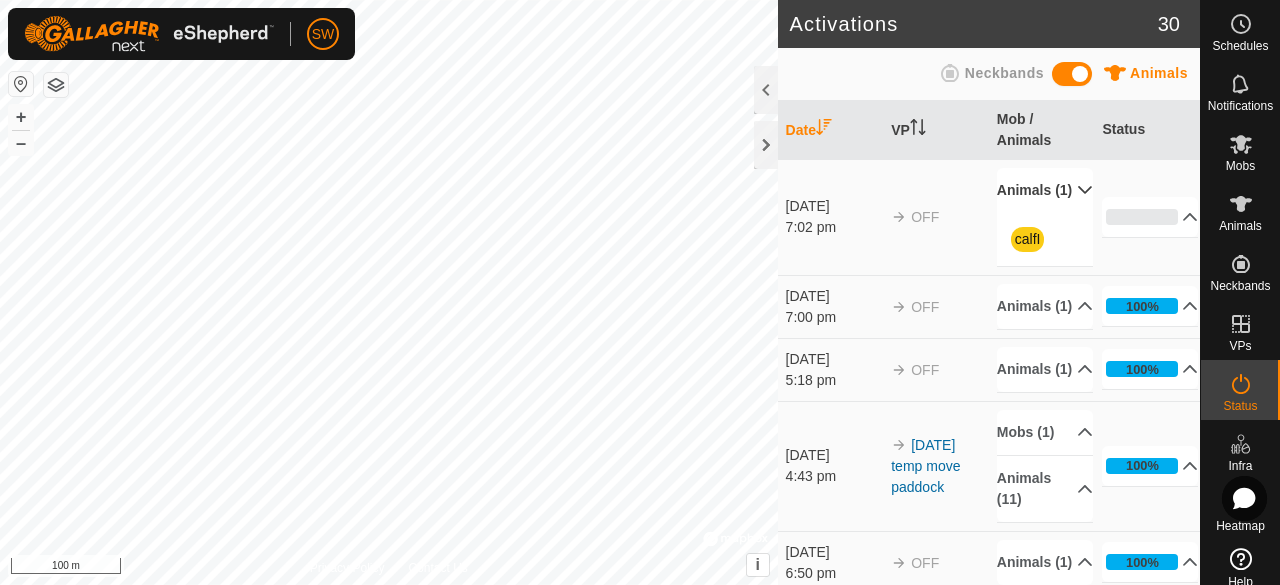 click on "Animals (1)" at bounding box center [1045, 190] 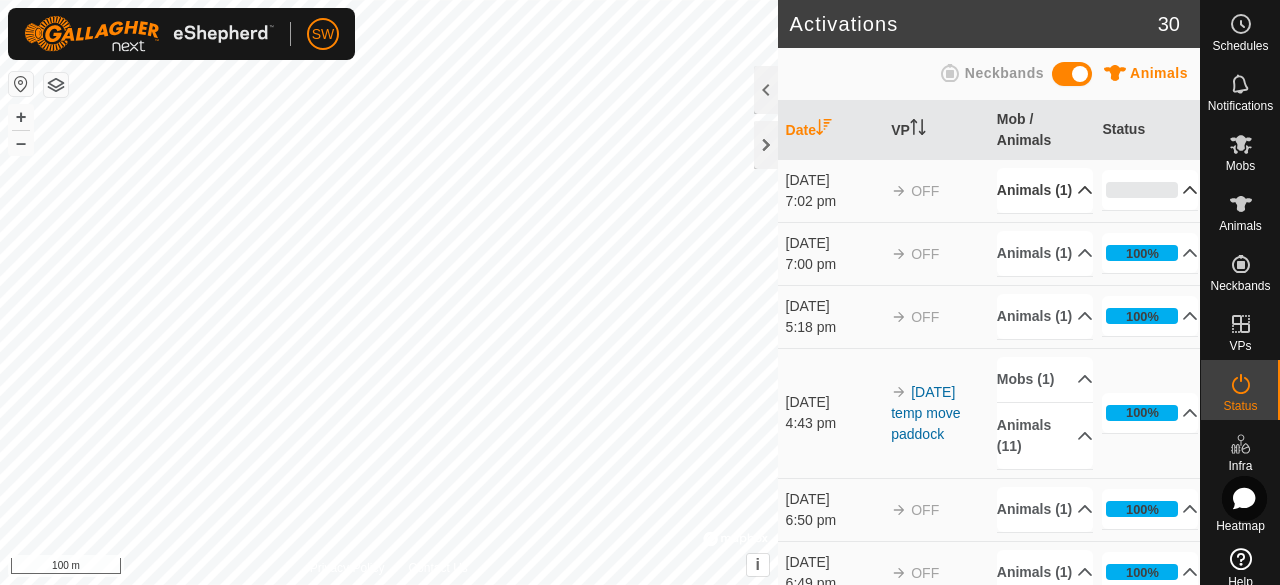 click on "0%" at bounding box center (1150, 190) 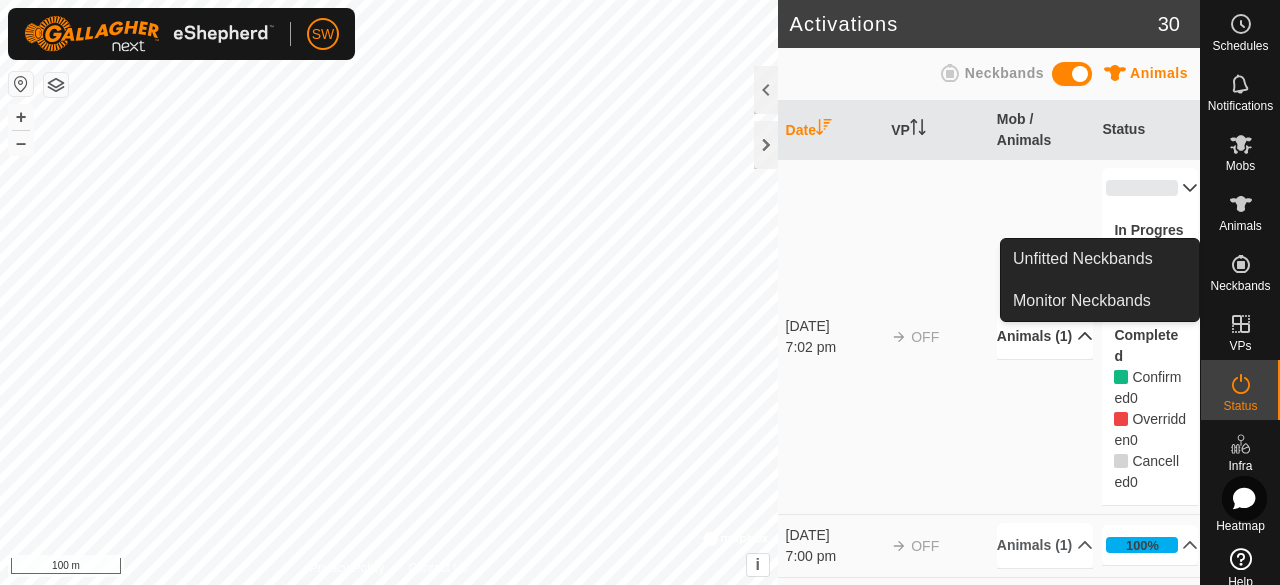 click at bounding box center (1241, 264) 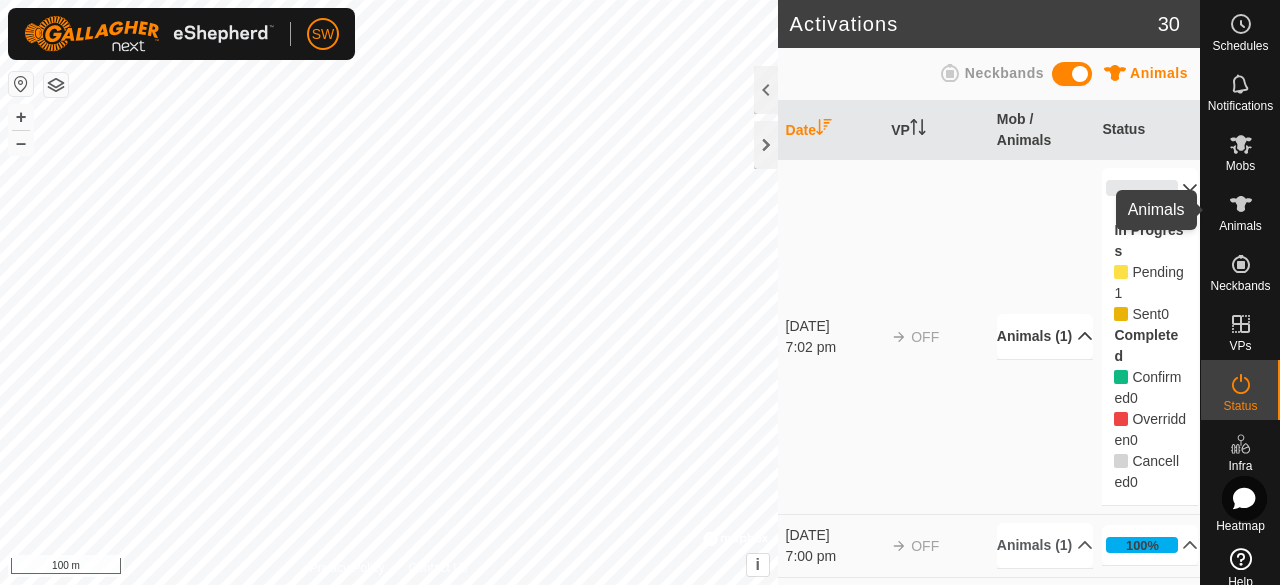 click 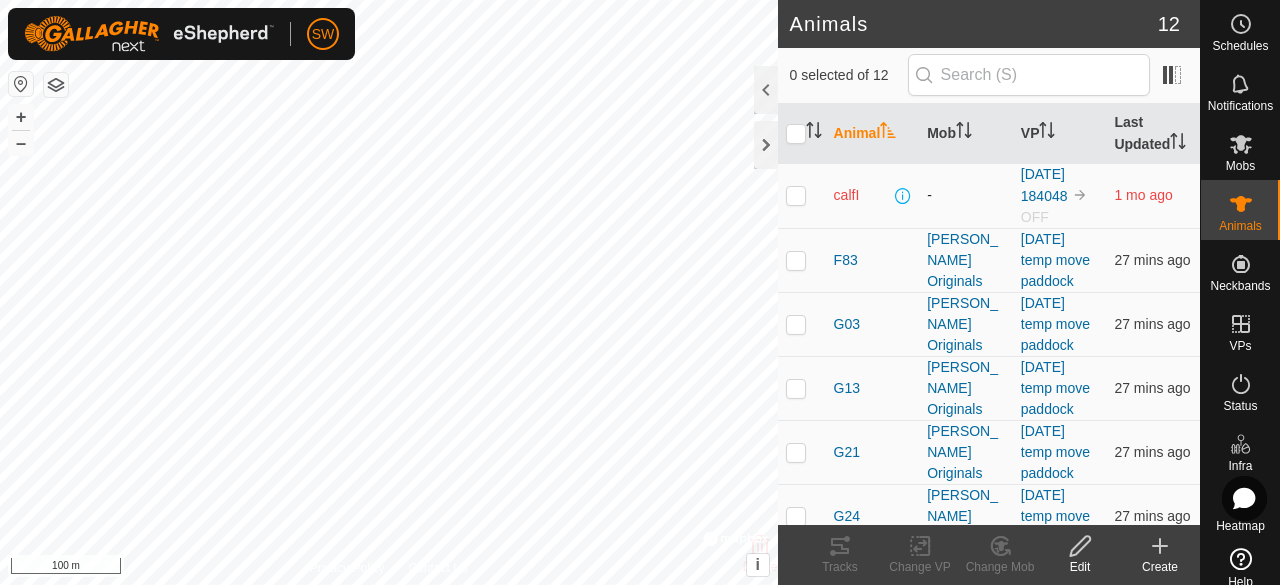 click at bounding box center [796, 195] 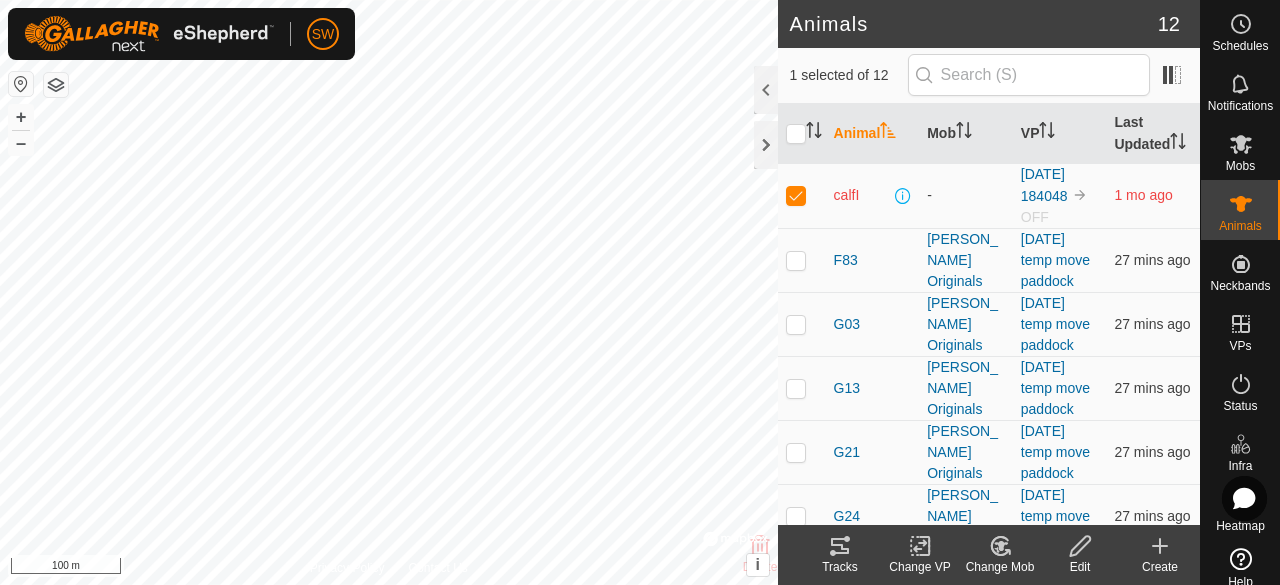 click 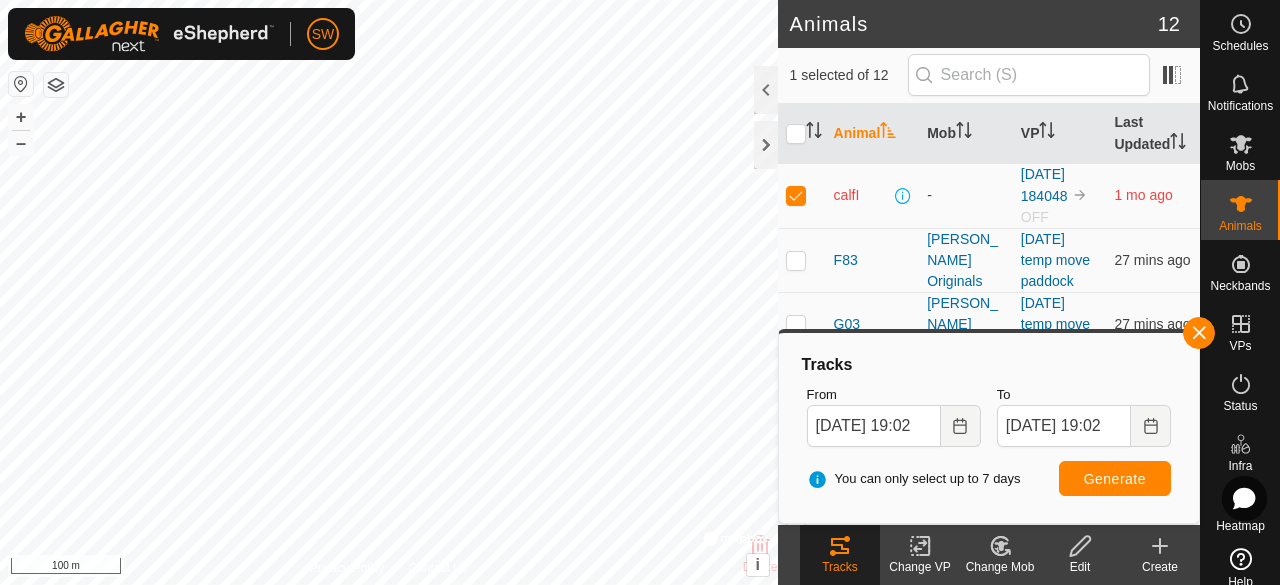 click on "You can only select up to 7 days Generate" at bounding box center (989, 479) 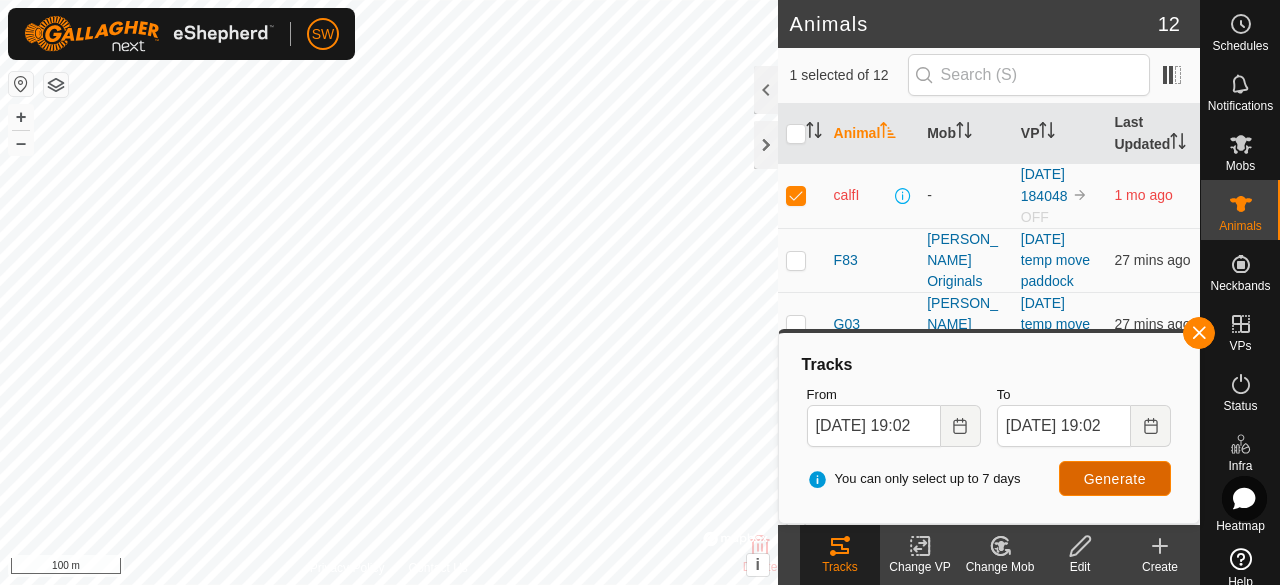 click on "Generate" at bounding box center [1115, 479] 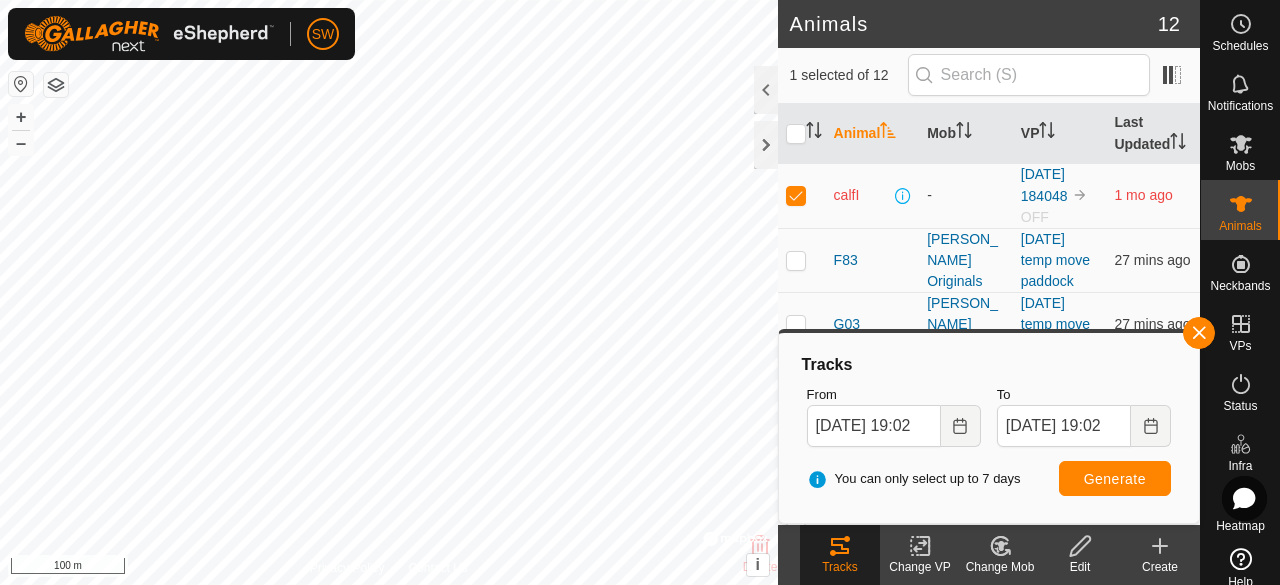 click 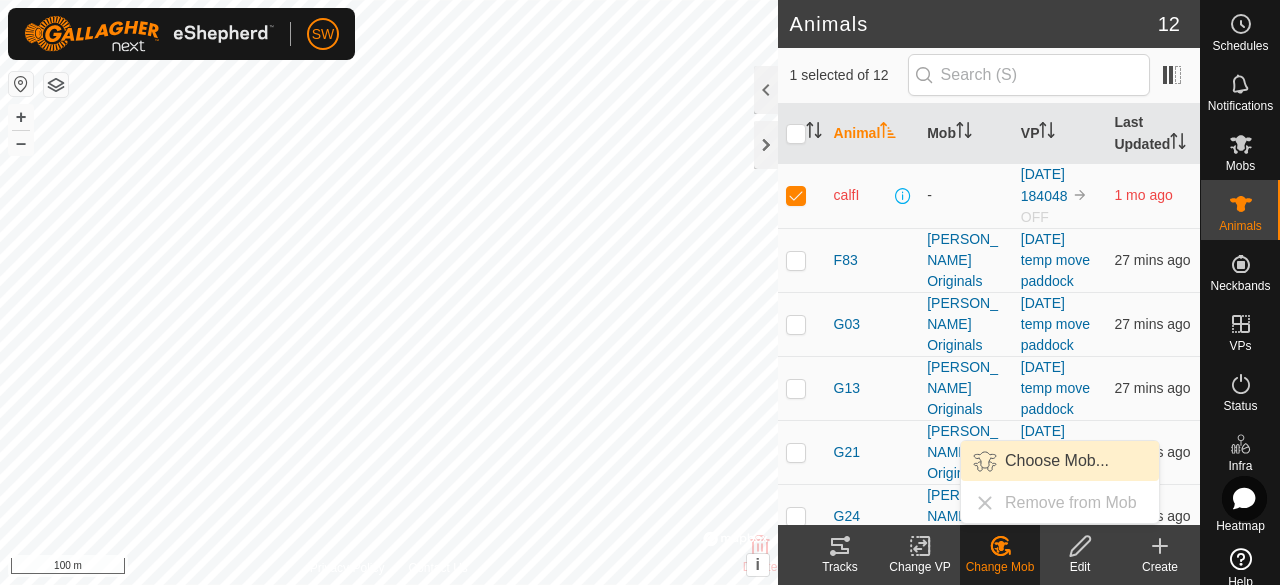 click on "Choose Mob..." at bounding box center (1060, 461) 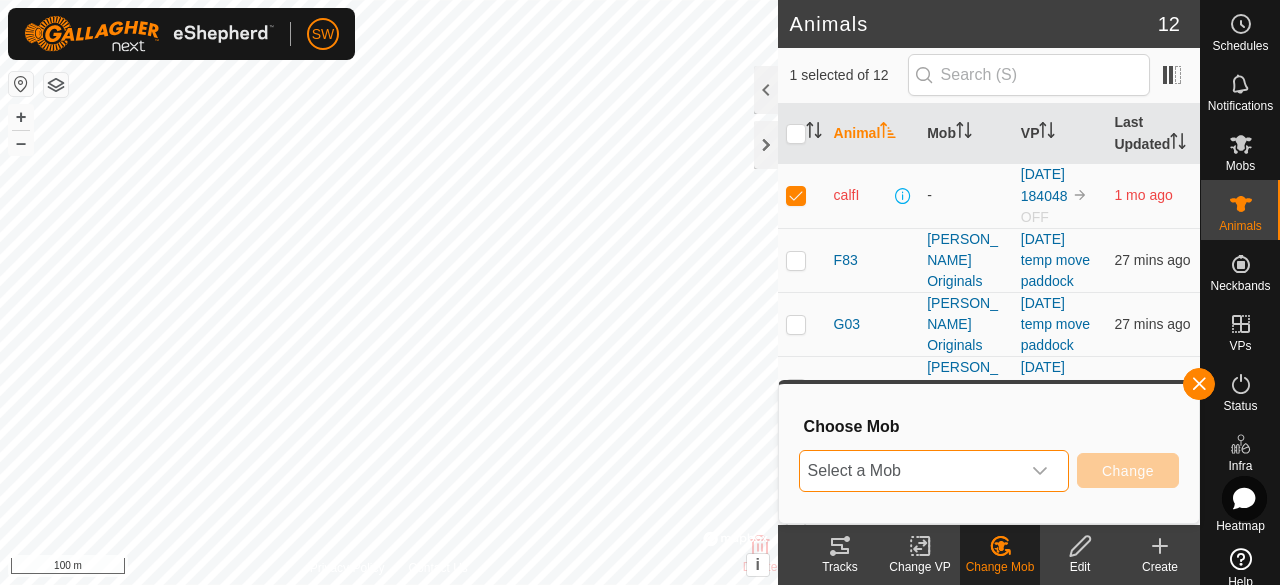 click on "Select a Mob" at bounding box center [910, 471] 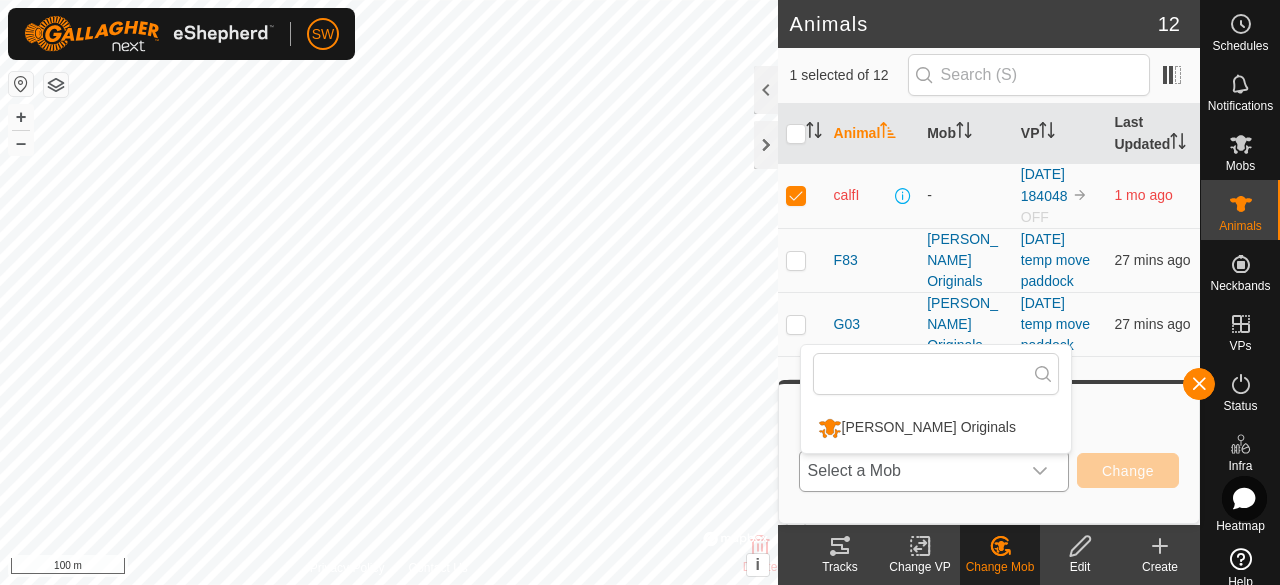 click on "[PERSON_NAME] Originals" at bounding box center (936, 428) 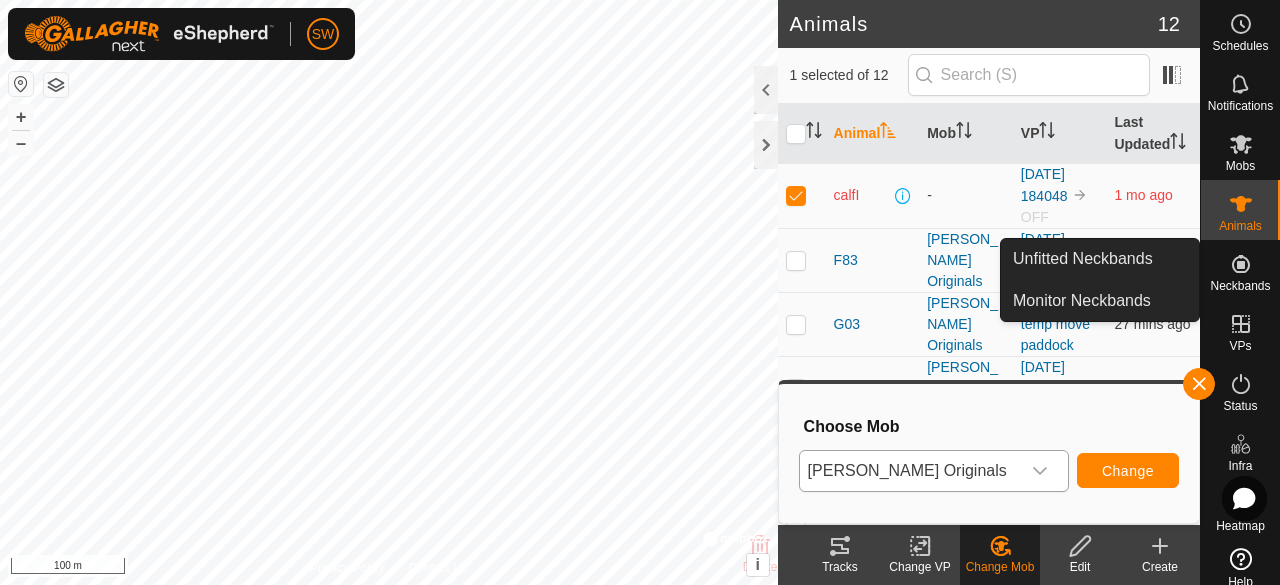 click 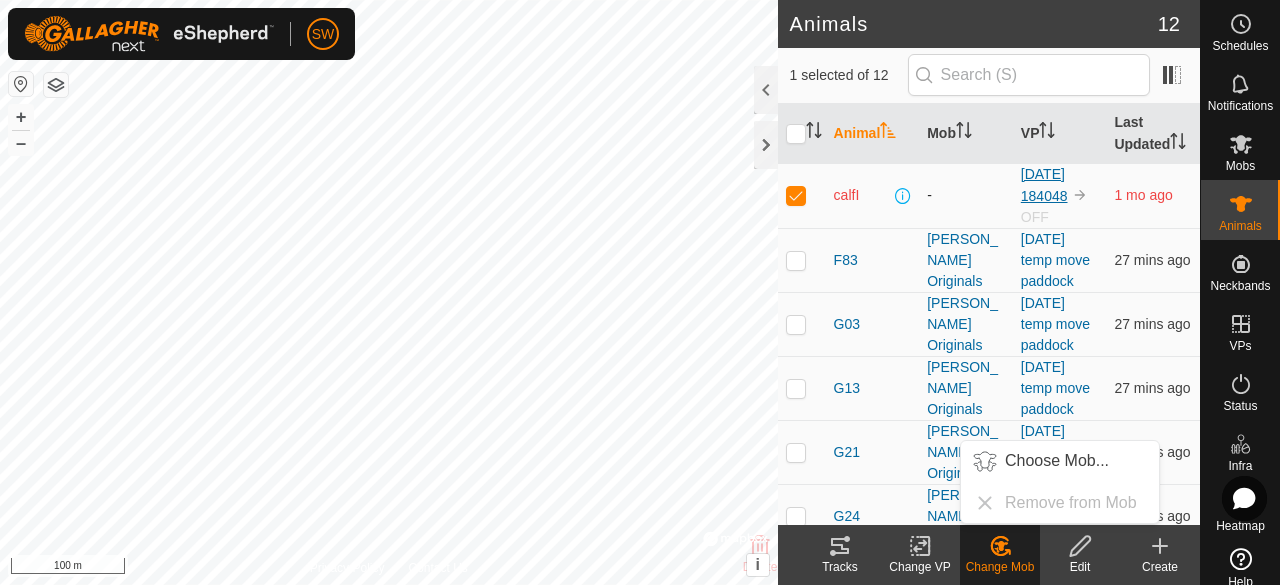 click on "[DATE] 184048" at bounding box center [1044, 185] 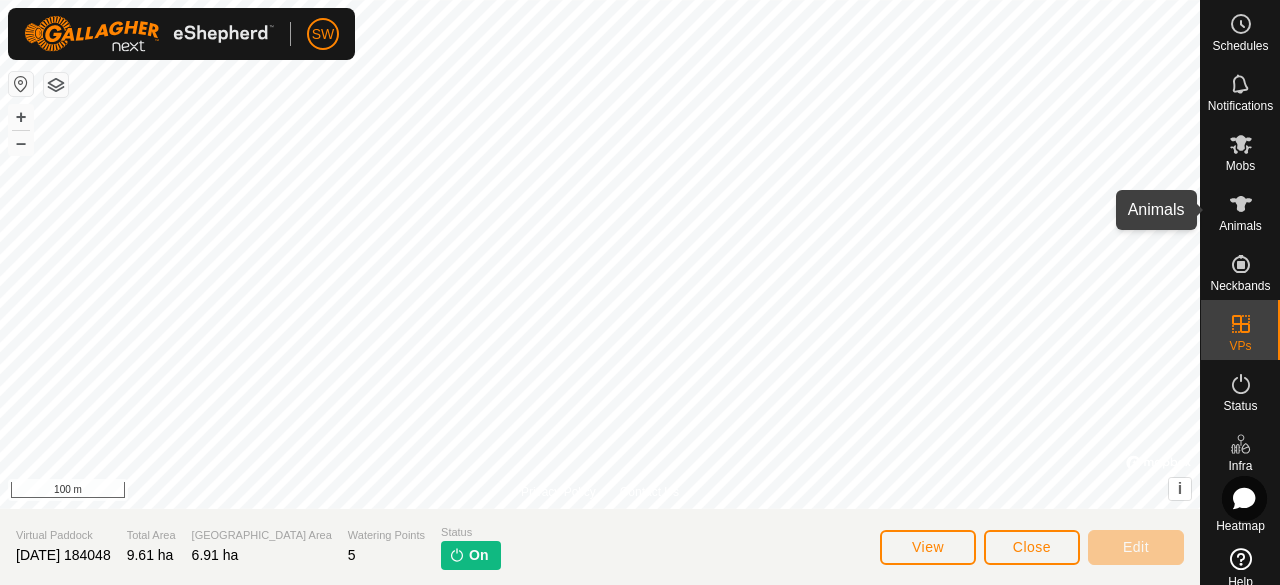 click 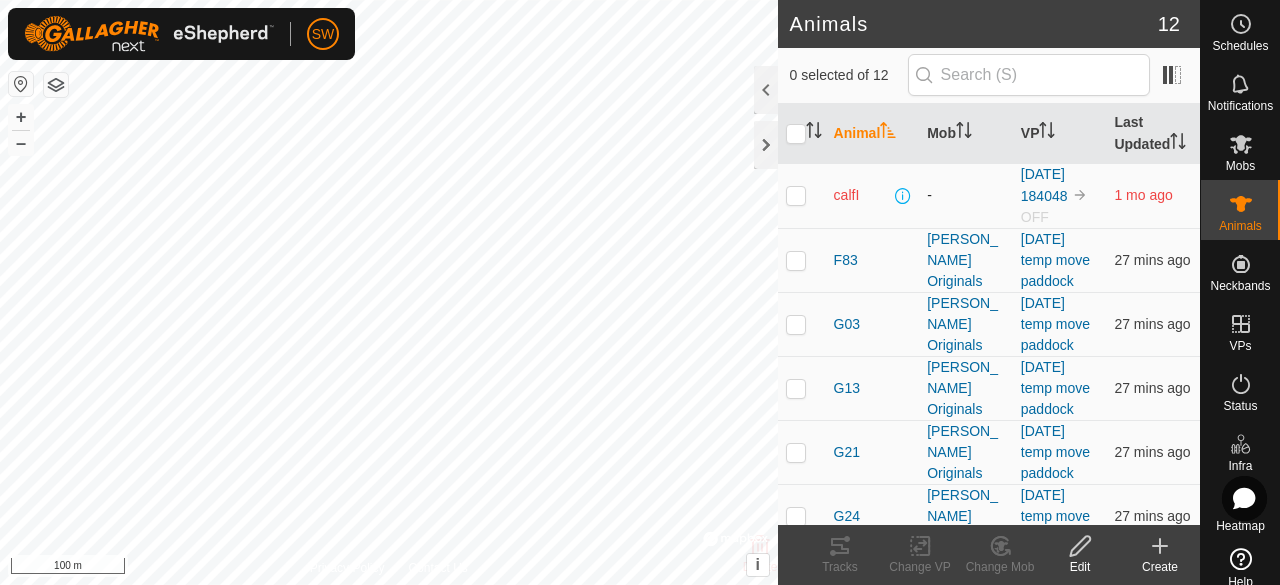 click at bounding box center (796, 195) 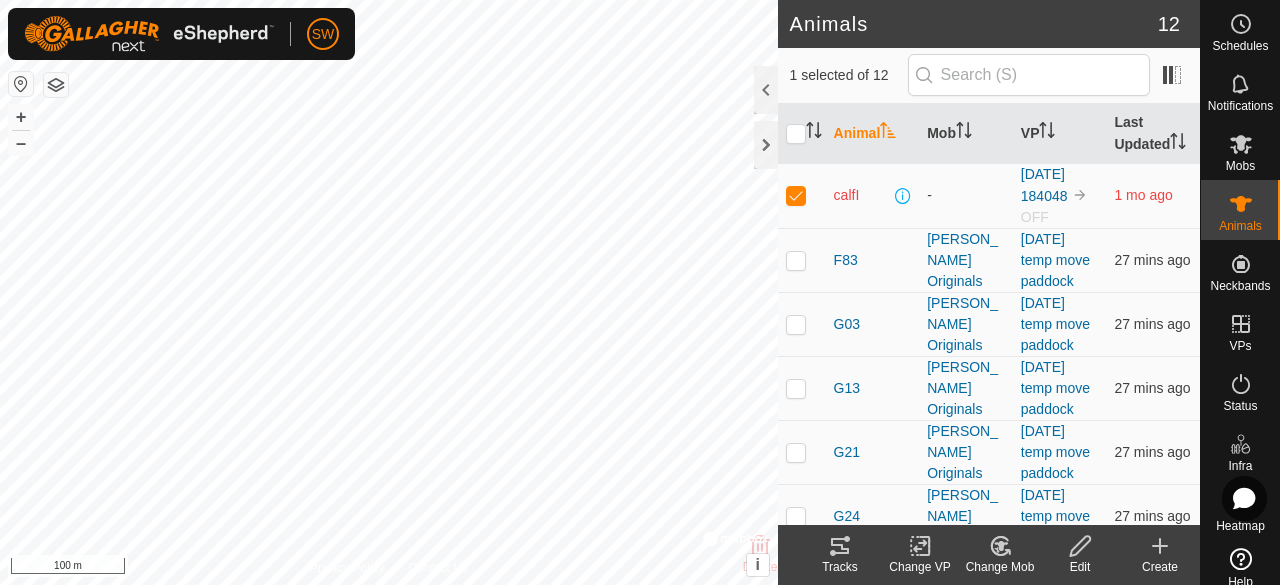 click 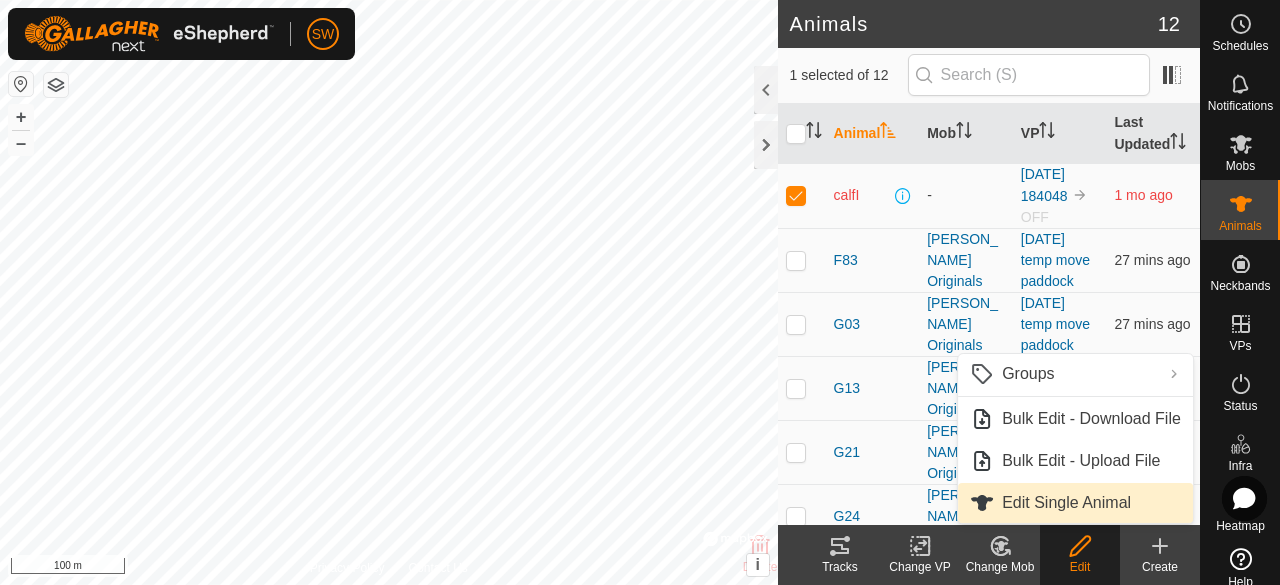 click on "Edit Single Animal" at bounding box center [1075, 503] 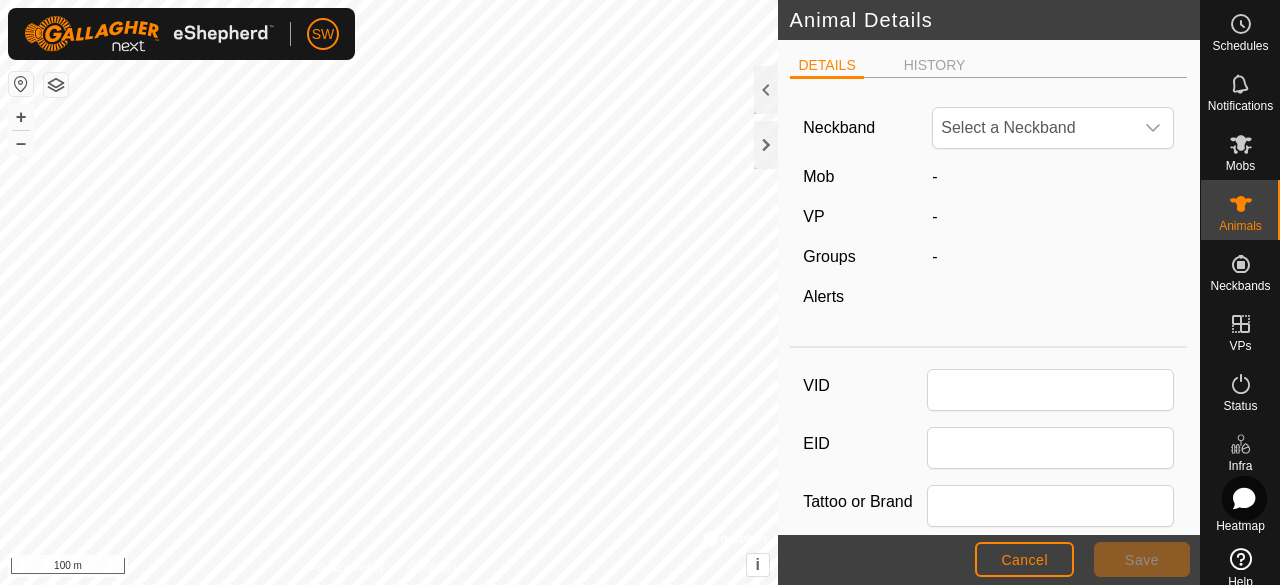 click on "Neckband Select a Neckband Mob - VP - Groups  -  Alerts" 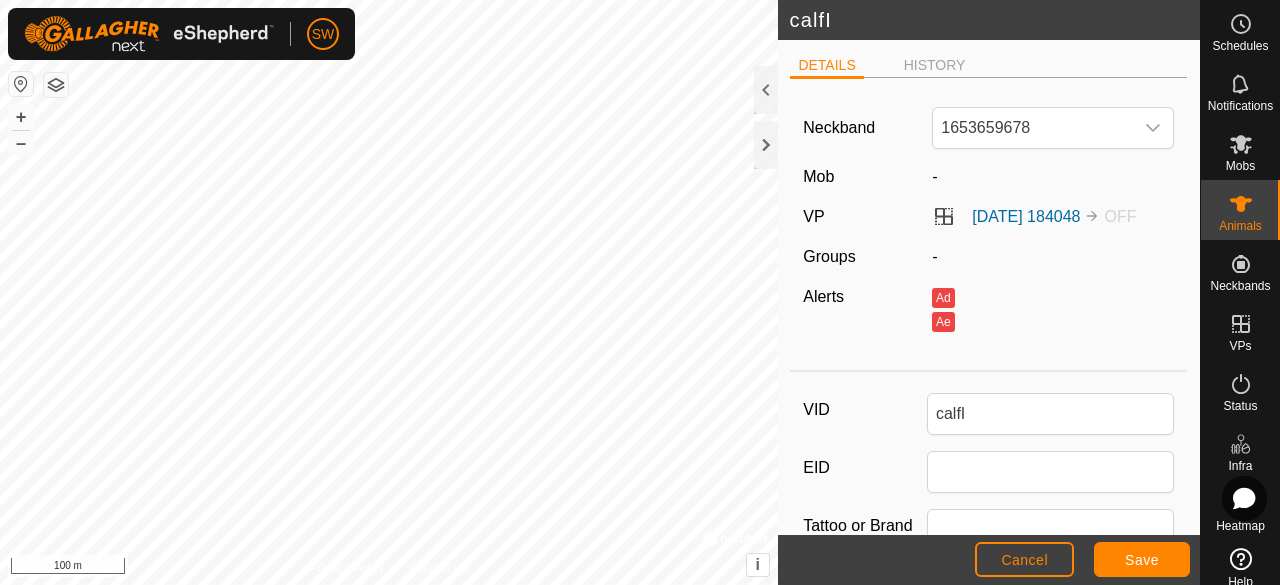 scroll, scrollTop: 1, scrollLeft: 0, axis: vertical 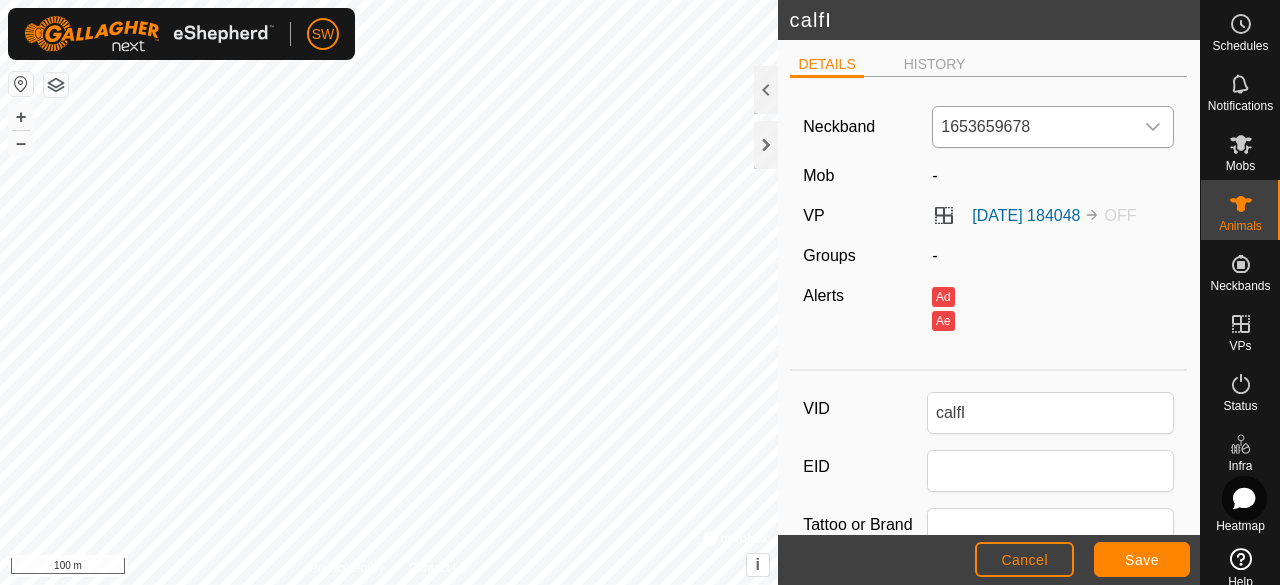 click at bounding box center (1153, 127) 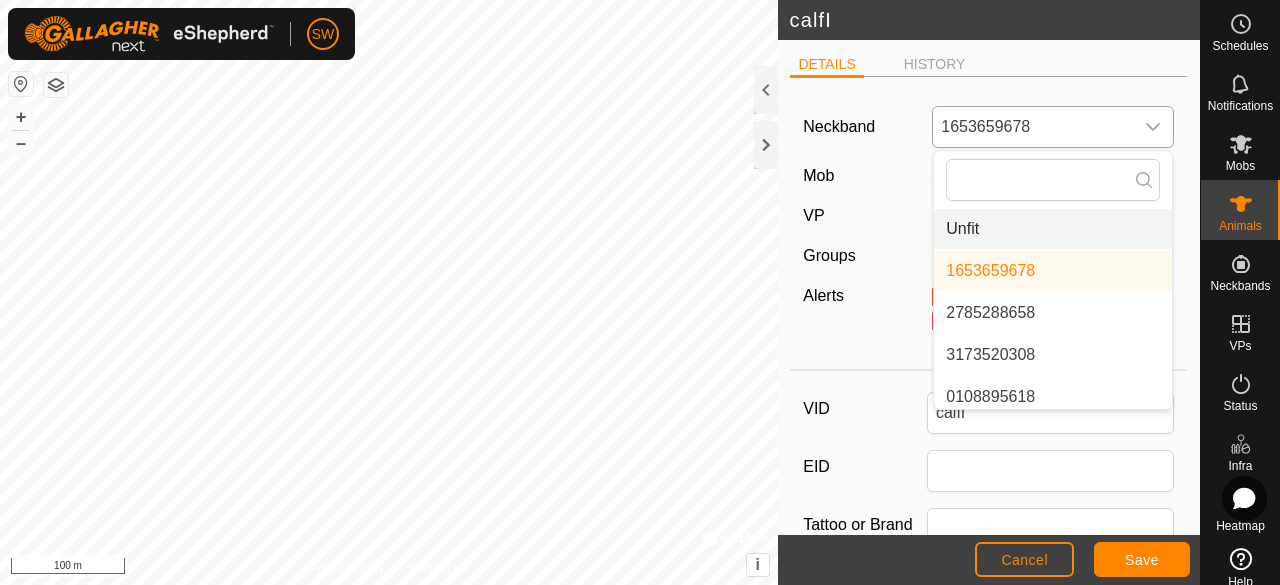 click on "Unfit" at bounding box center [1053, 229] 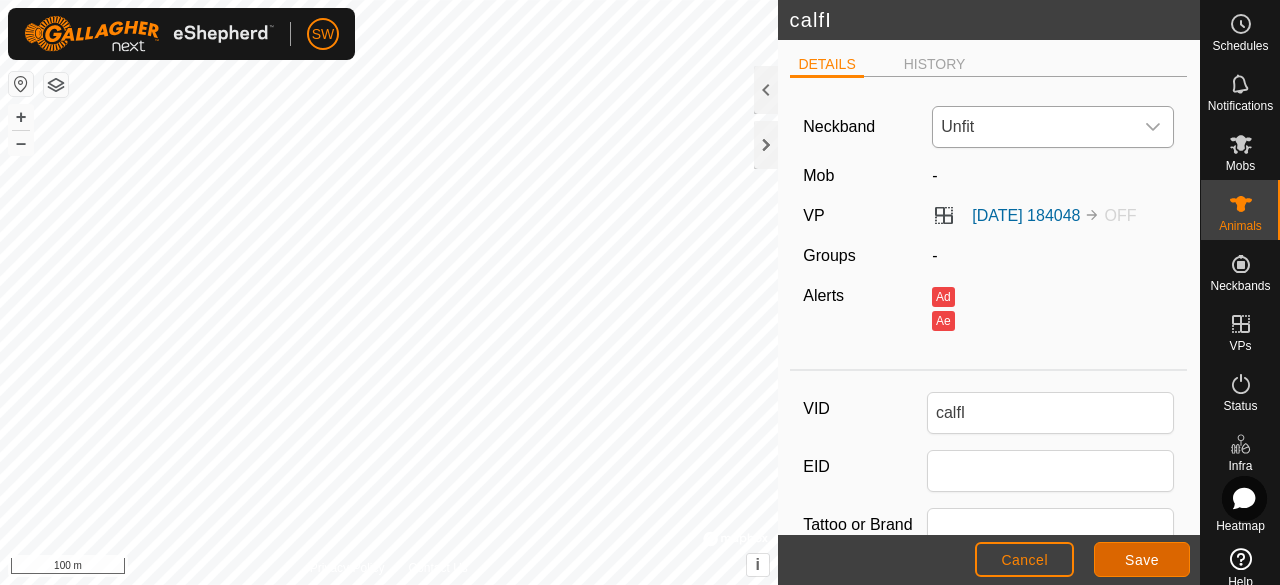 click on "Save" 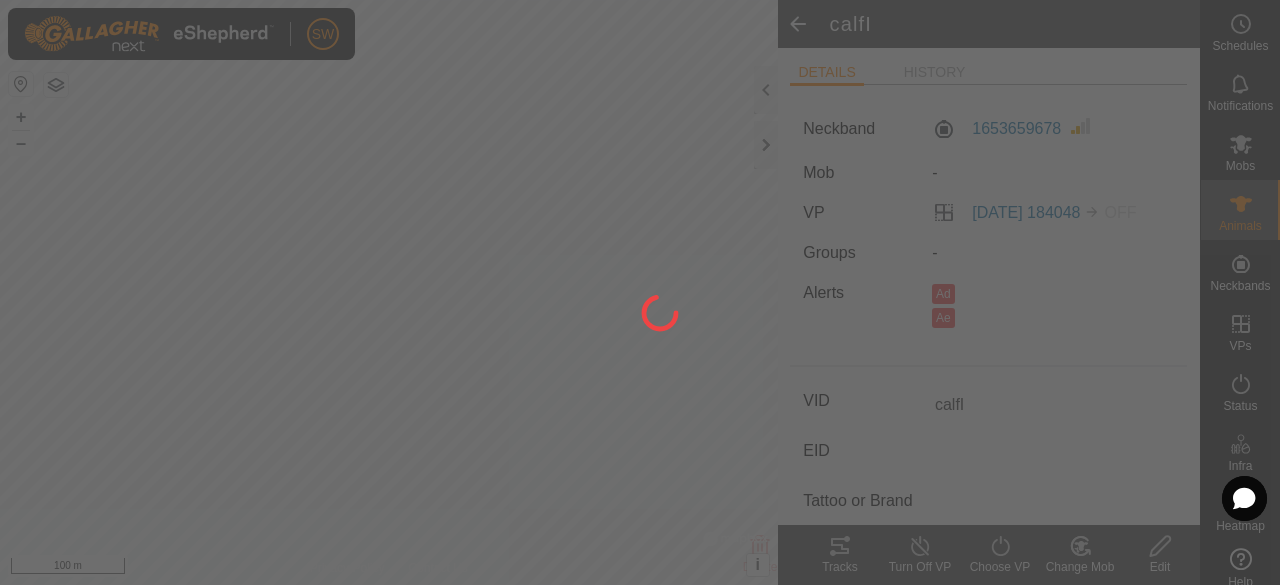 type on "-" 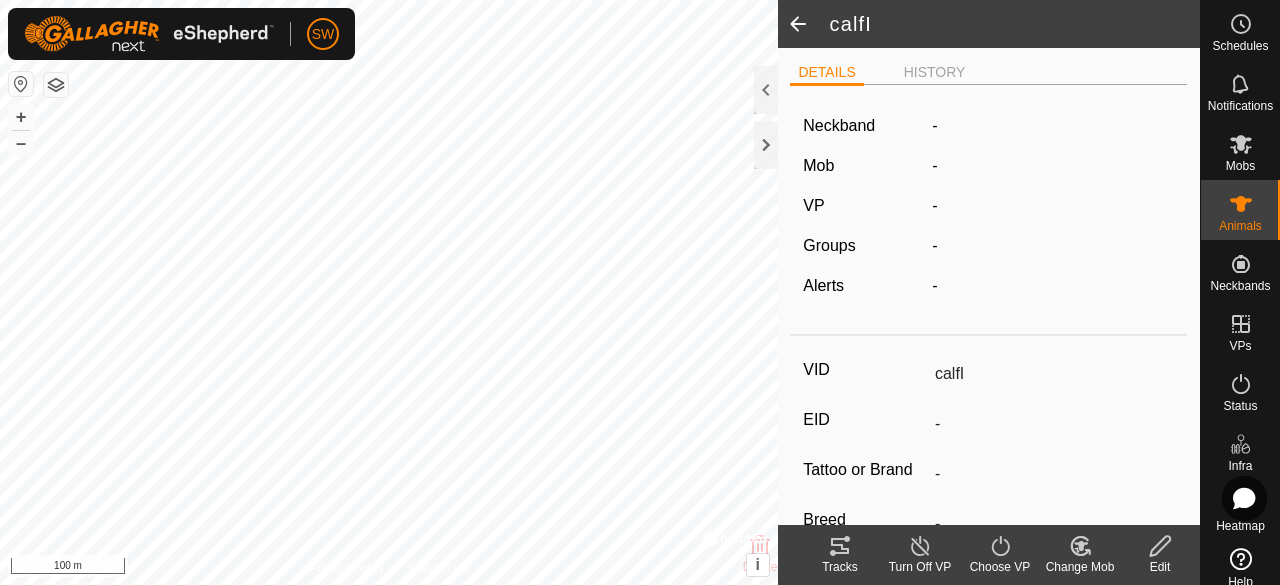 click 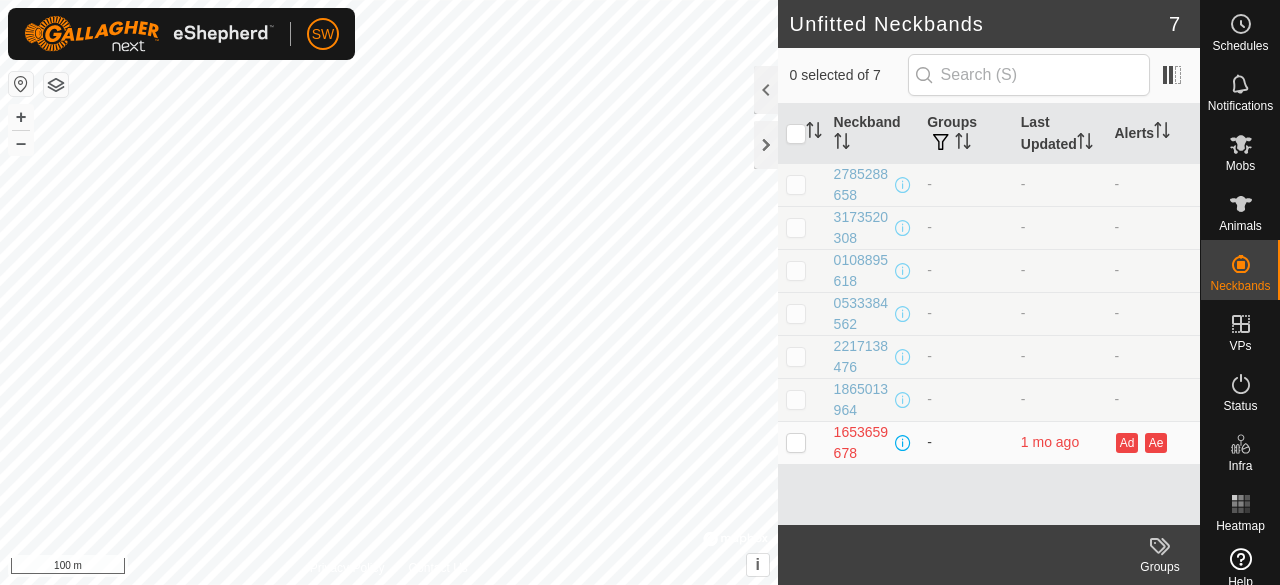 scroll, scrollTop: 0, scrollLeft: 0, axis: both 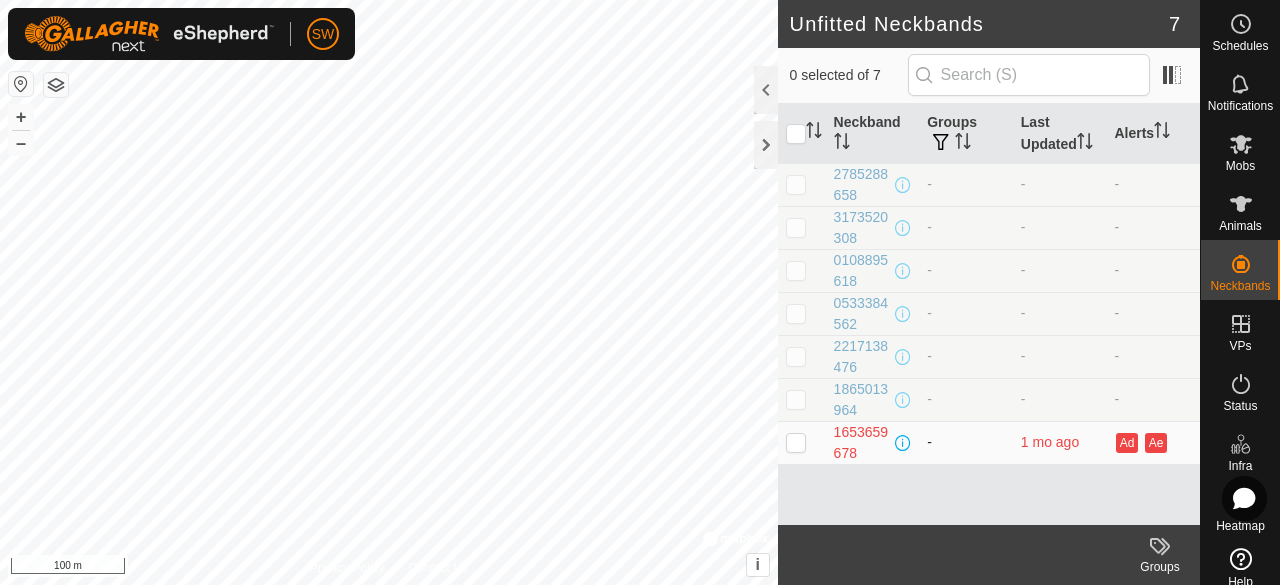 click at bounding box center (796, 442) 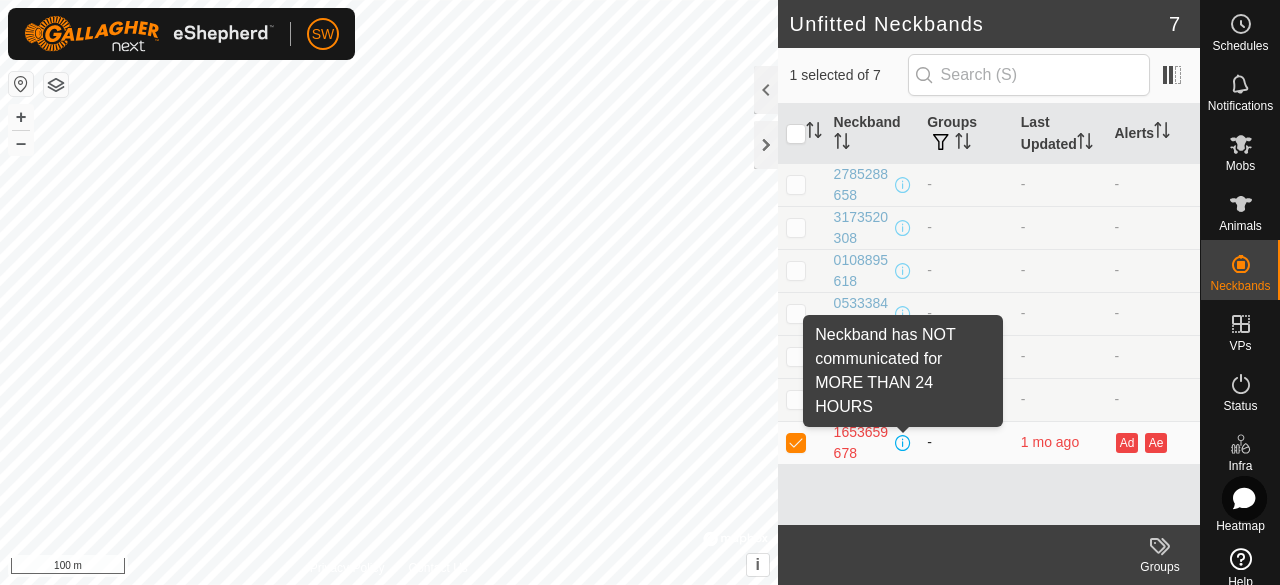 click at bounding box center [903, 443] 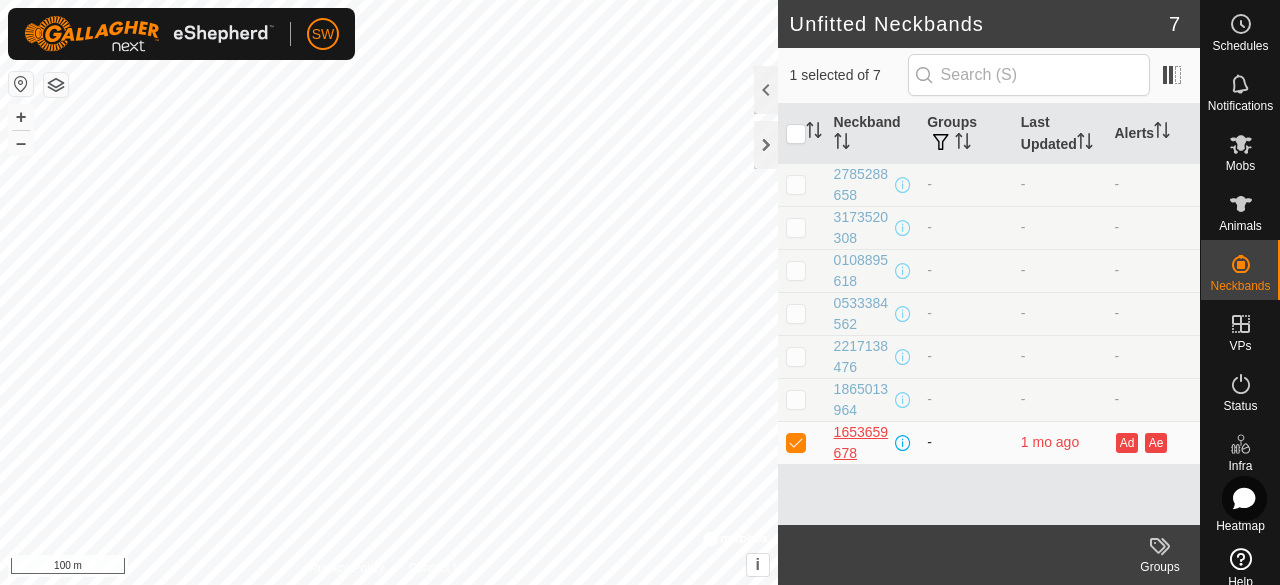 click on "1653659678" at bounding box center (863, 443) 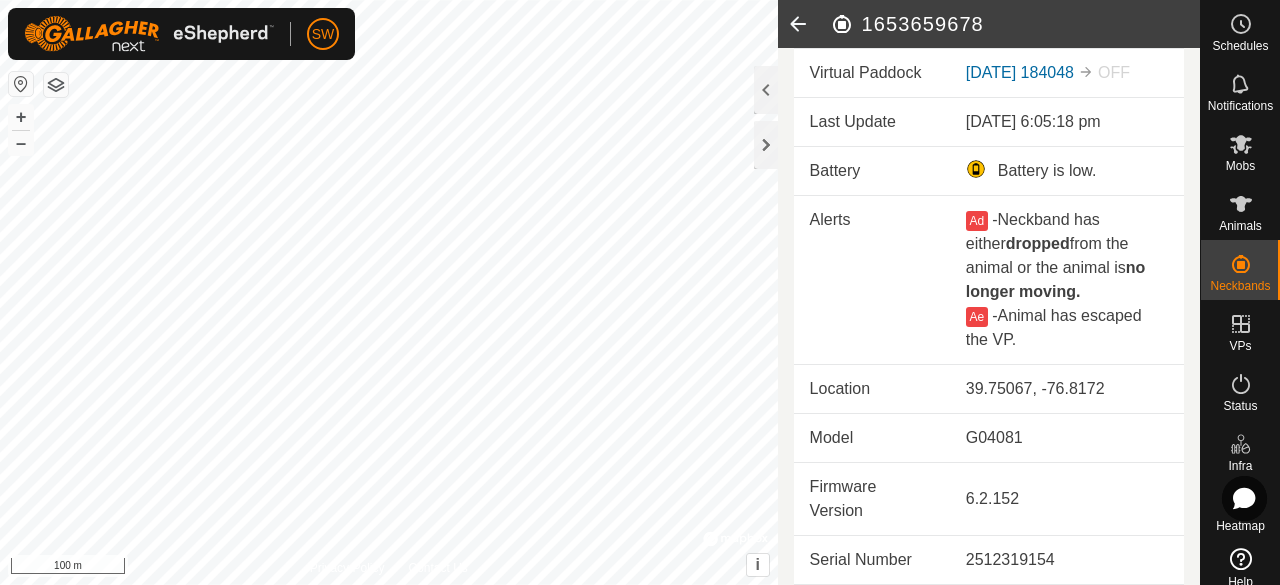 scroll, scrollTop: 0, scrollLeft: 0, axis: both 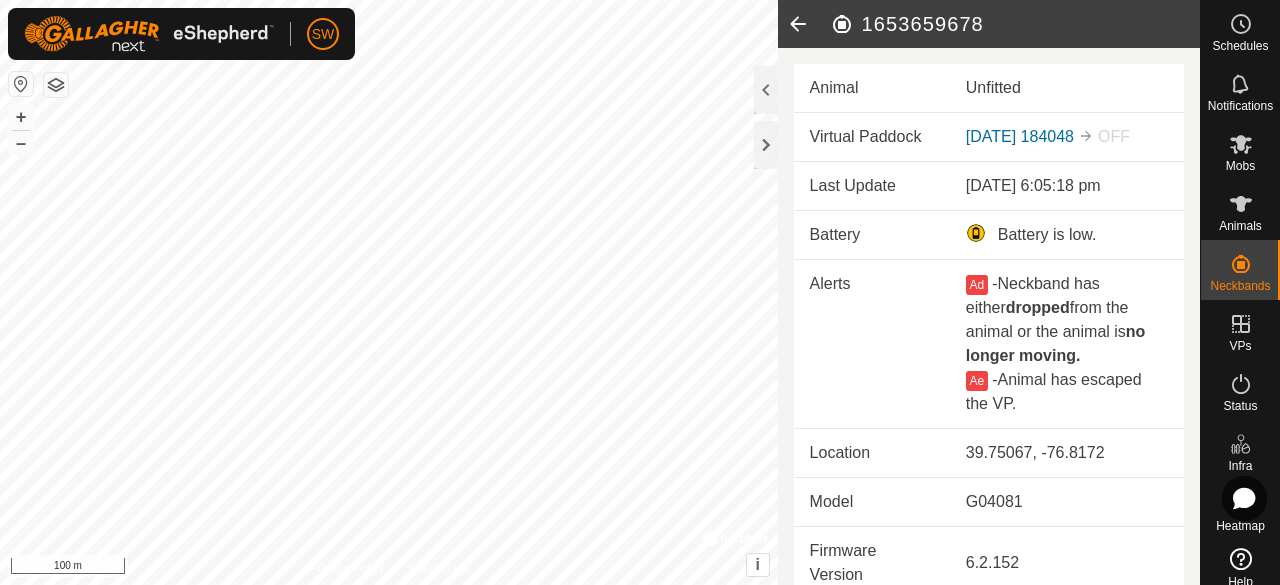 click 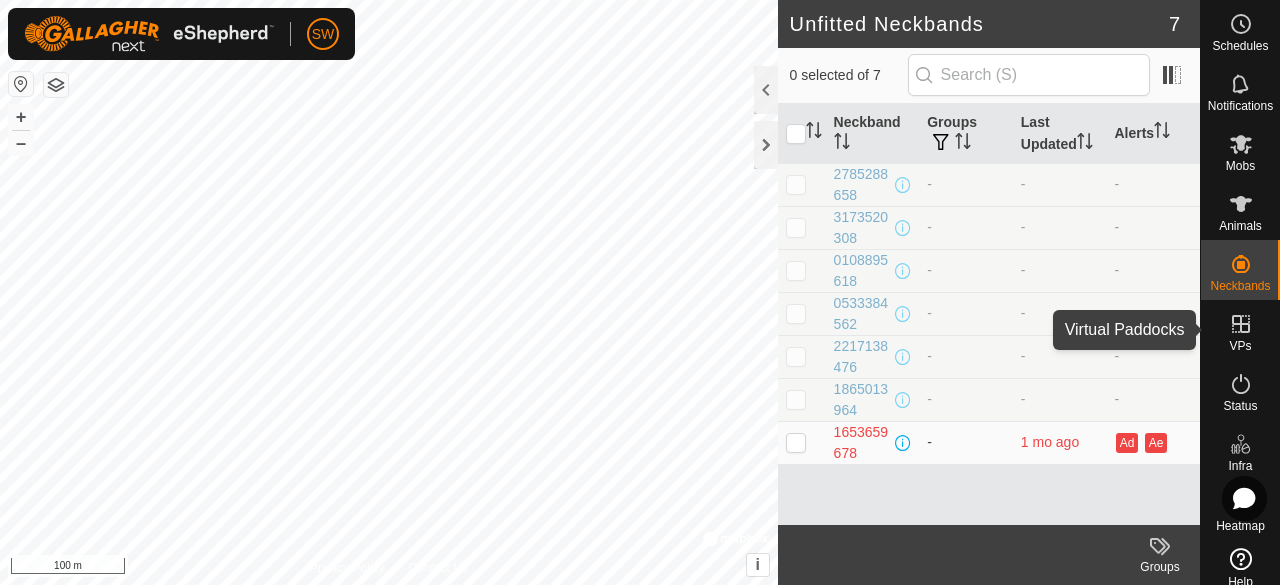 click 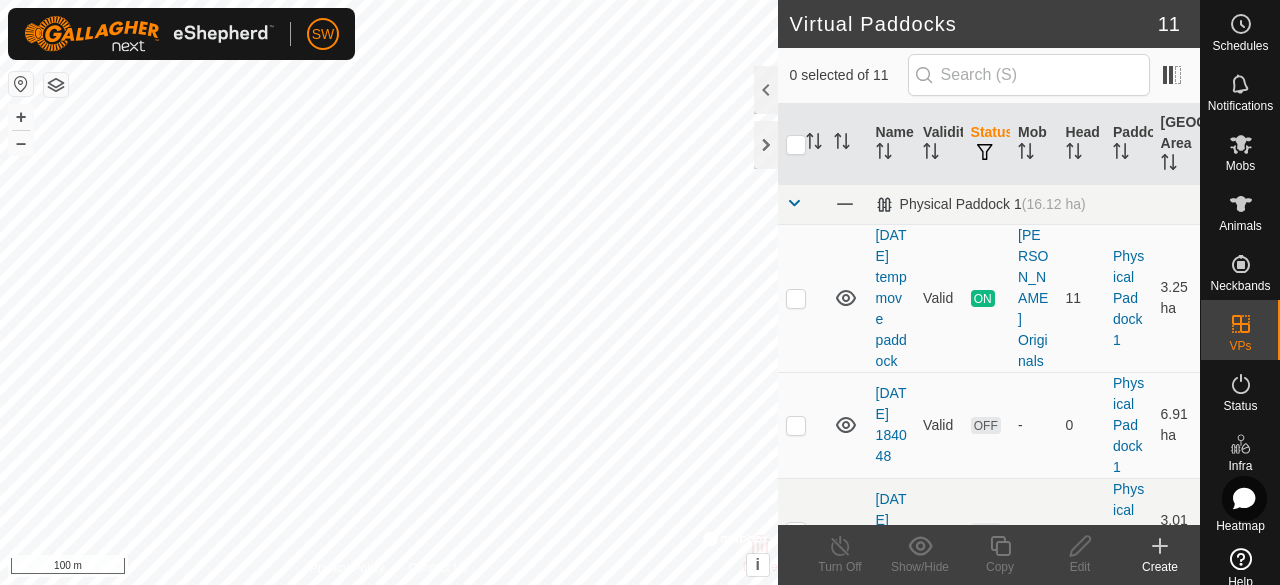 click 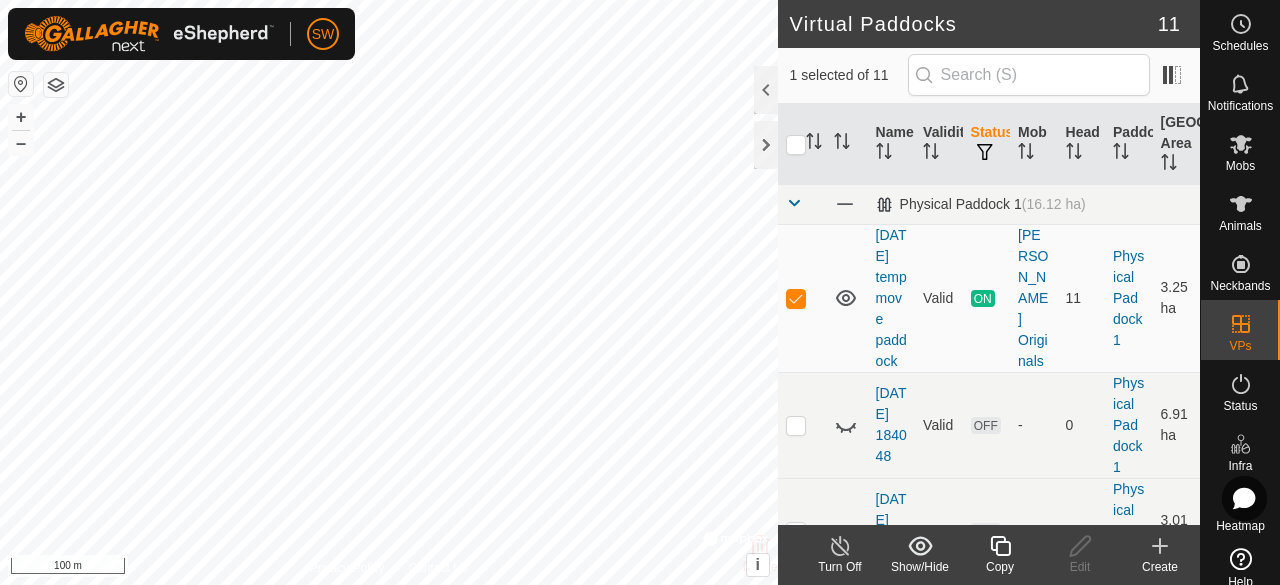 click 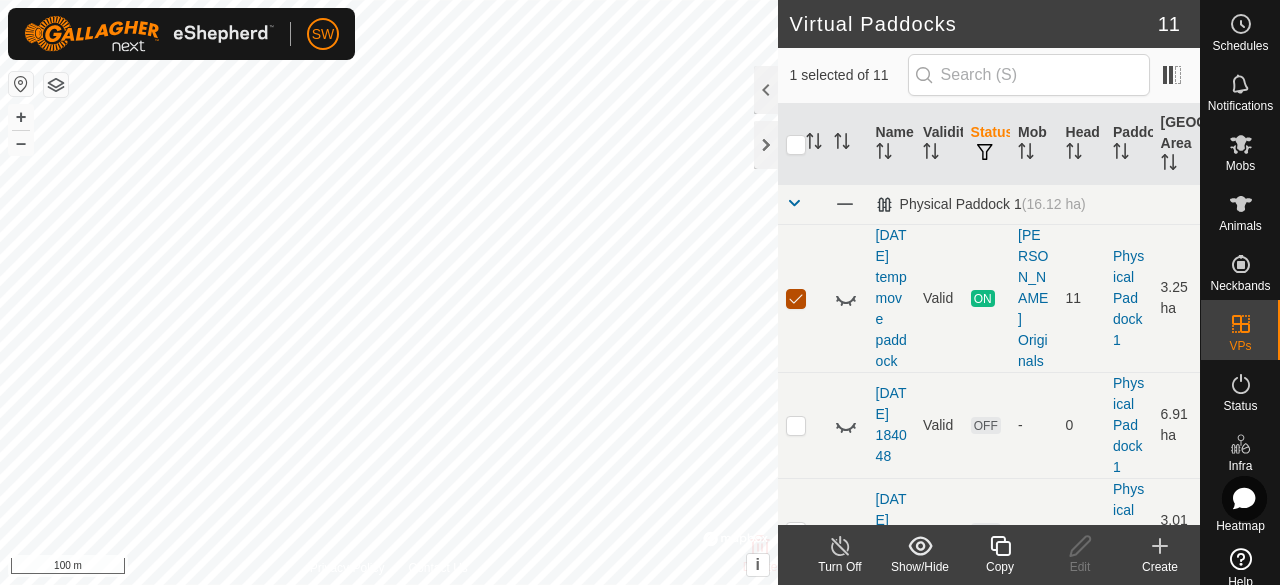 checkbox on "false" 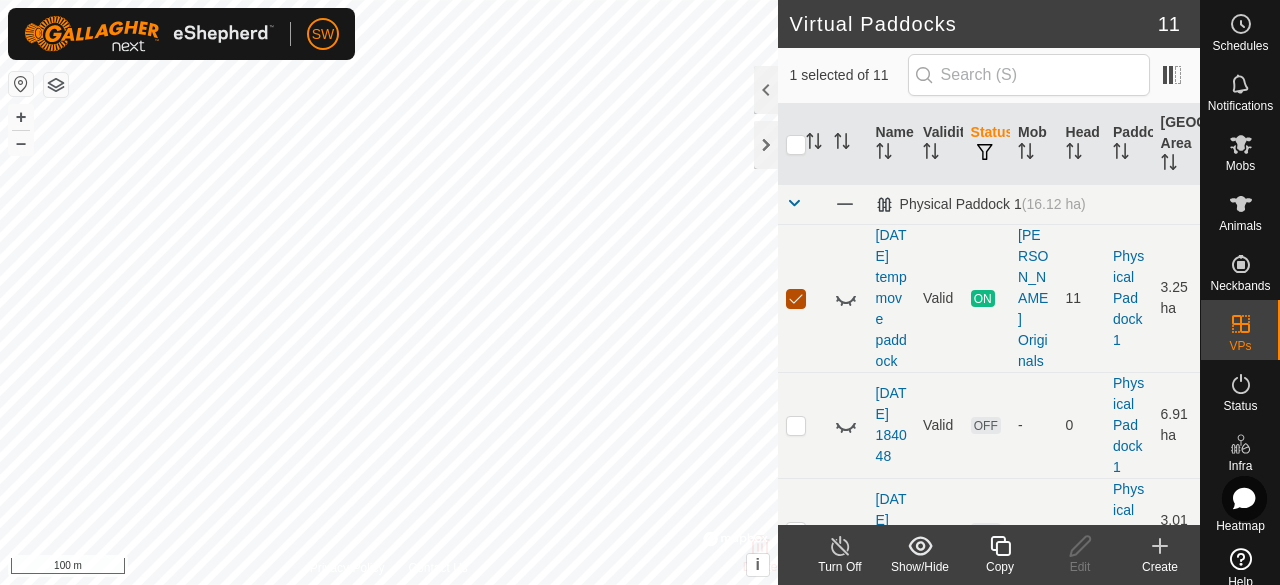 checkbox on "true" 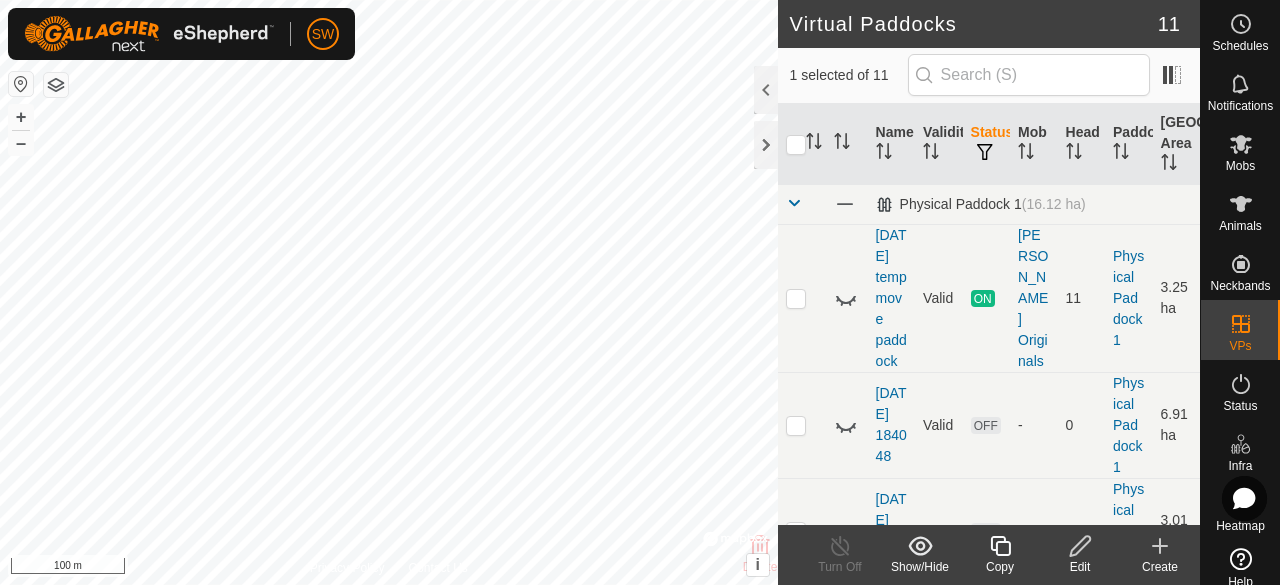 click on "Edit" 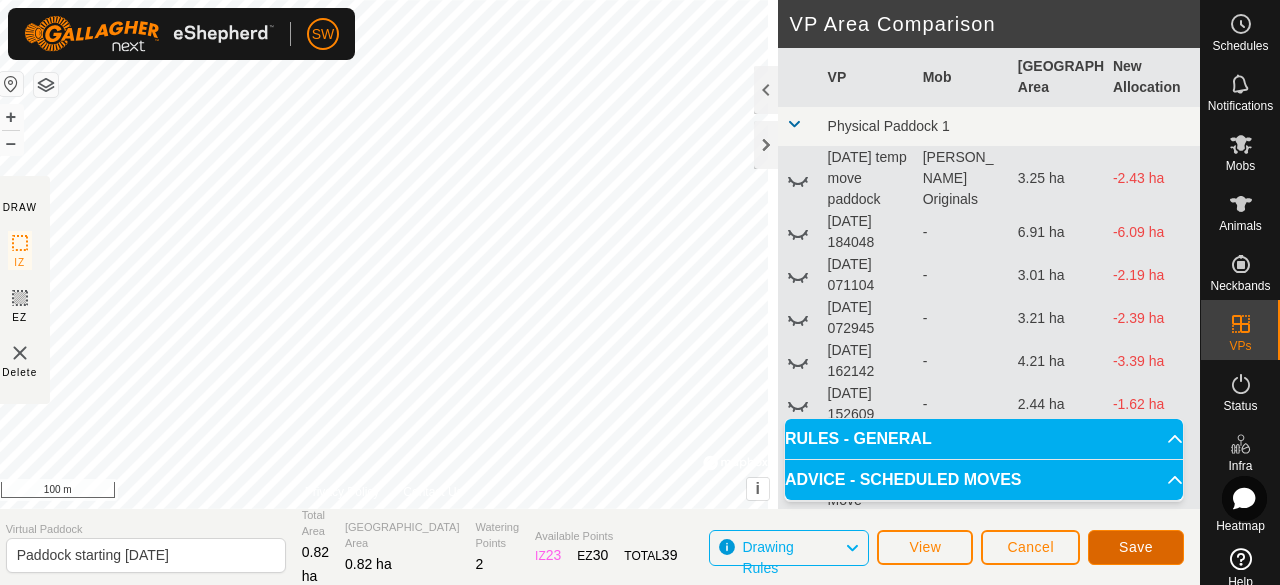 click on "Save" 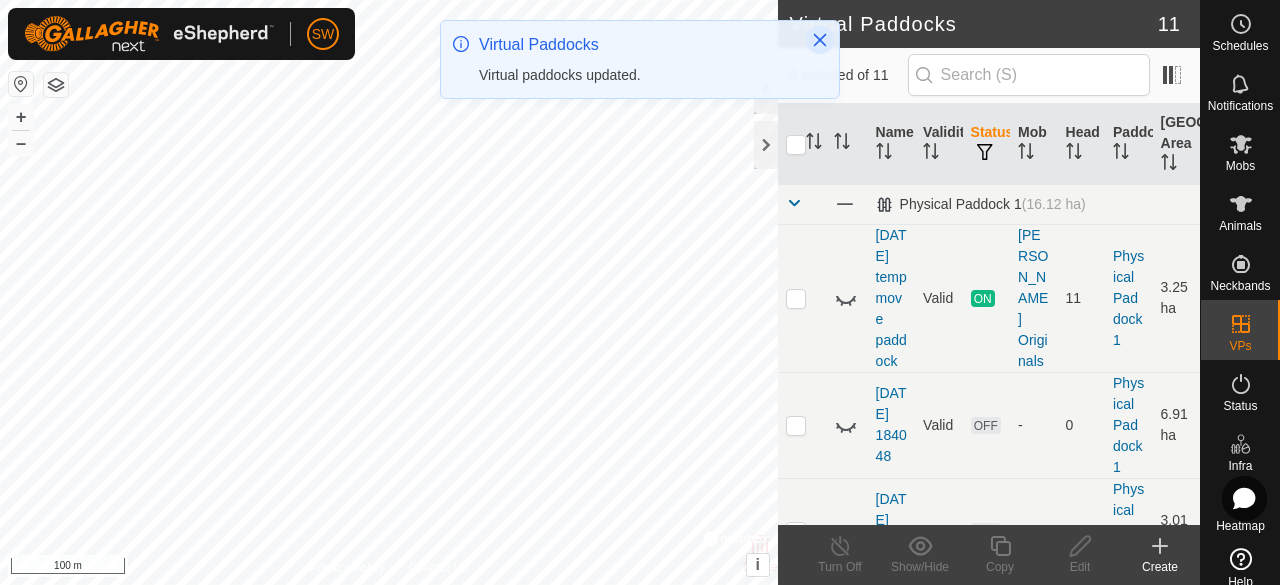 click 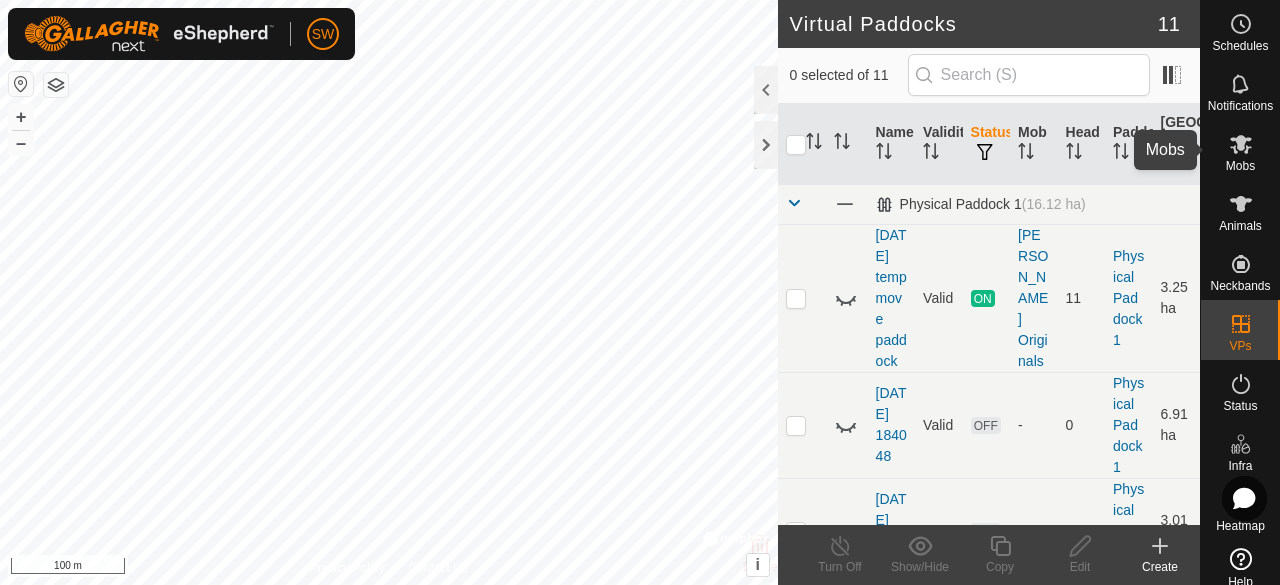 click 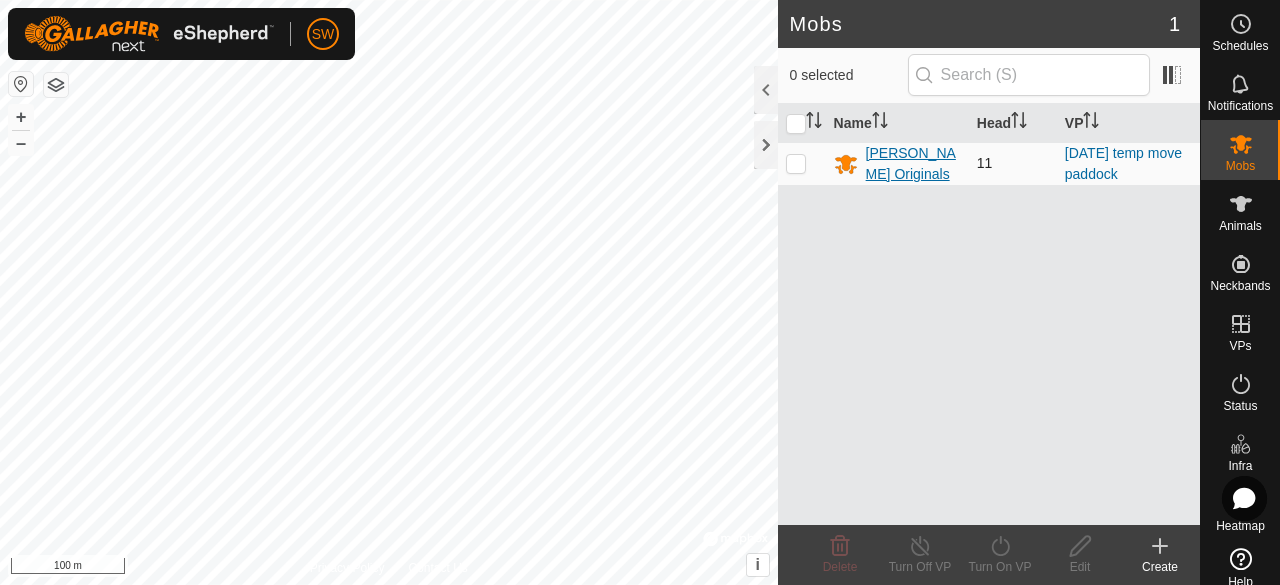 click on "[PERSON_NAME] Originals" at bounding box center [913, 164] 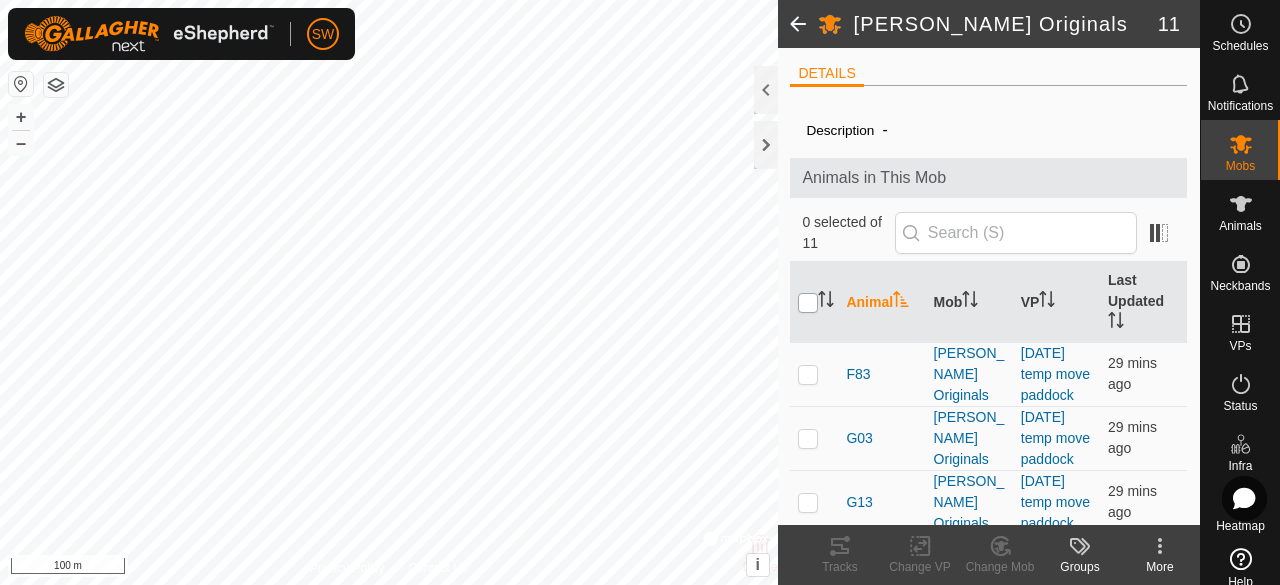 click at bounding box center (808, 303) 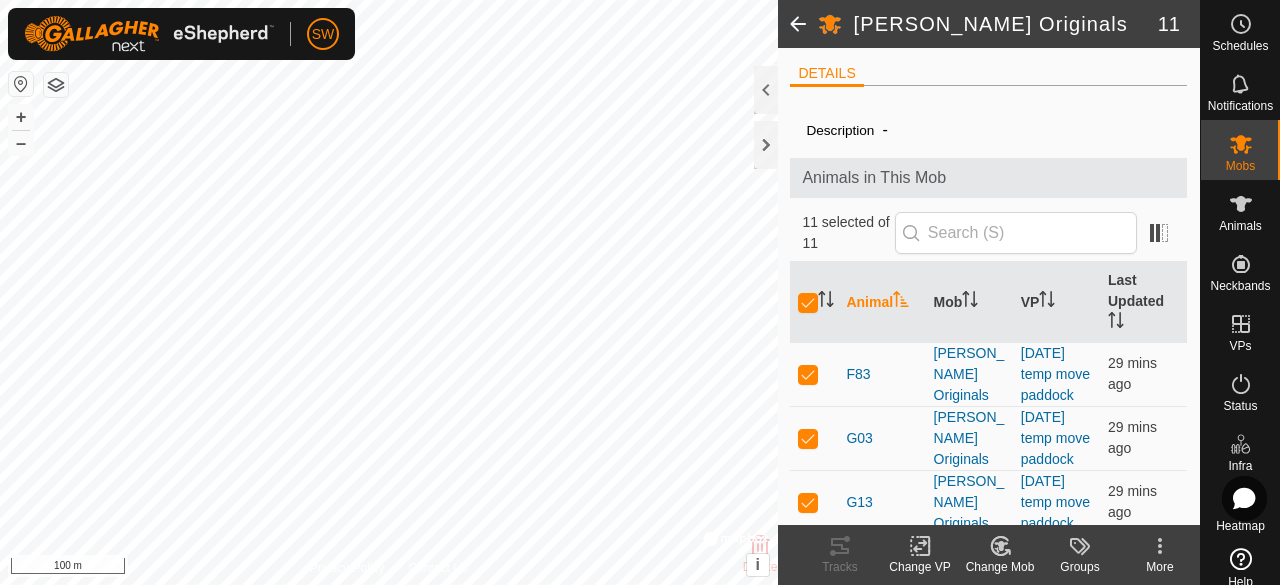 click 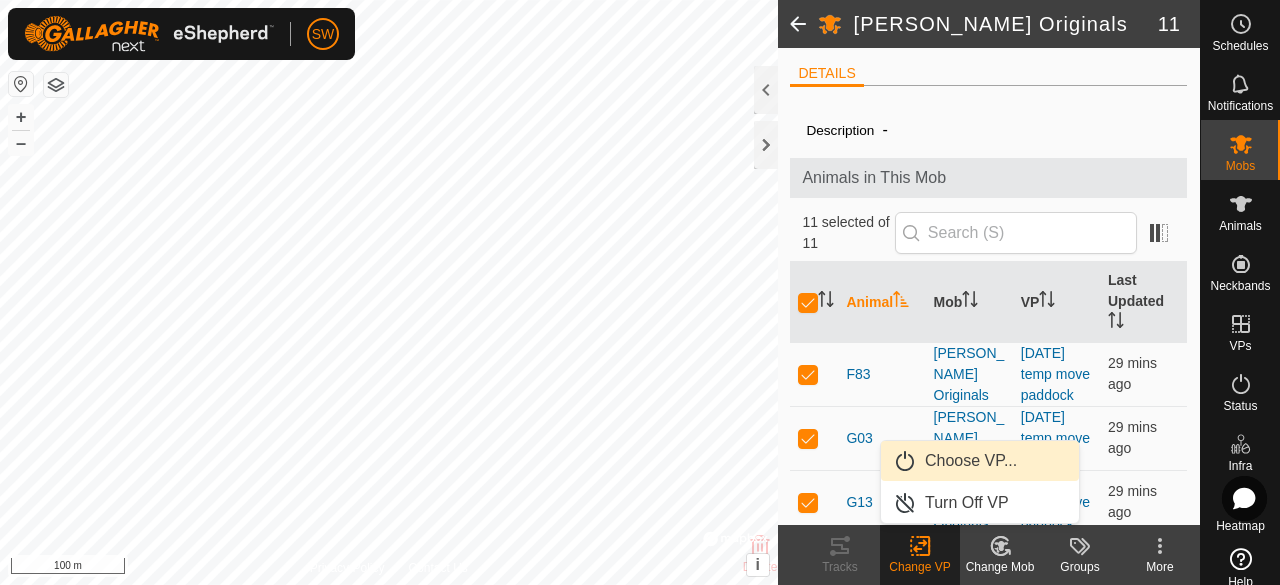 click on "Choose VP..." at bounding box center [980, 461] 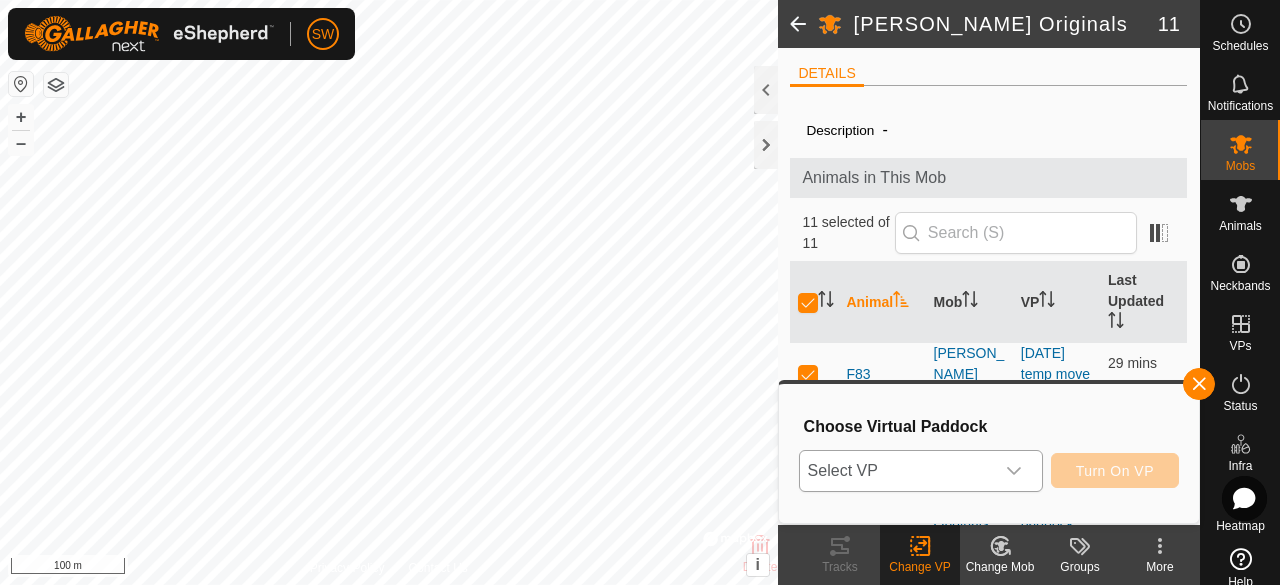 click on "Select VP" at bounding box center (897, 471) 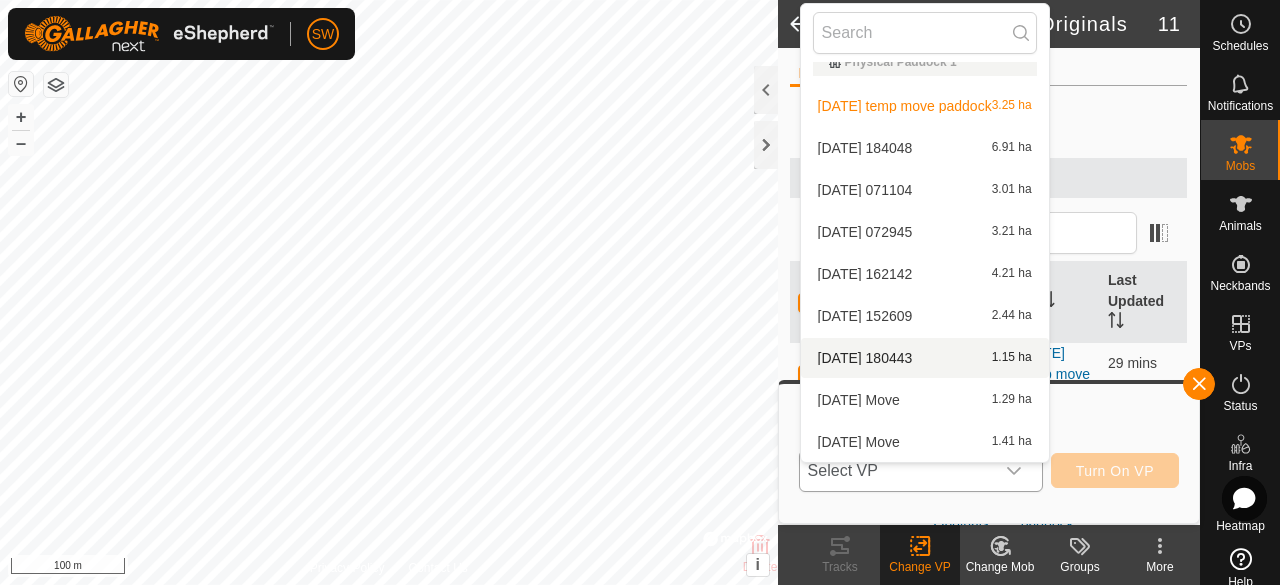 scroll, scrollTop: 106, scrollLeft: 0, axis: vertical 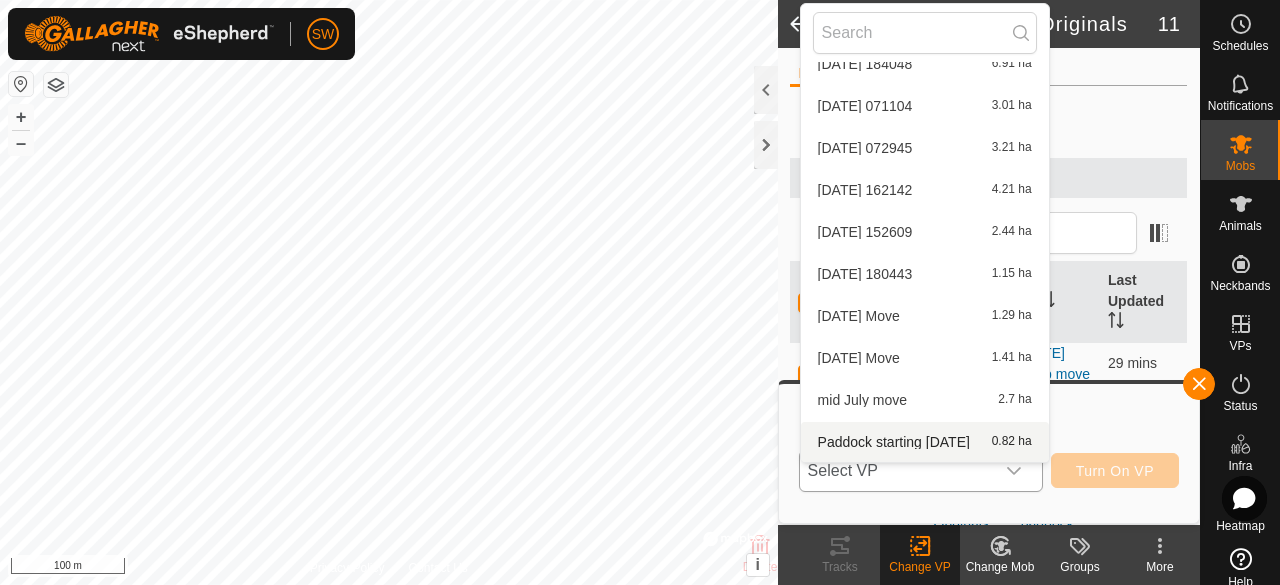 click on "Paddock starting 19 July  0.82 ha" at bounding box center (925, 442) 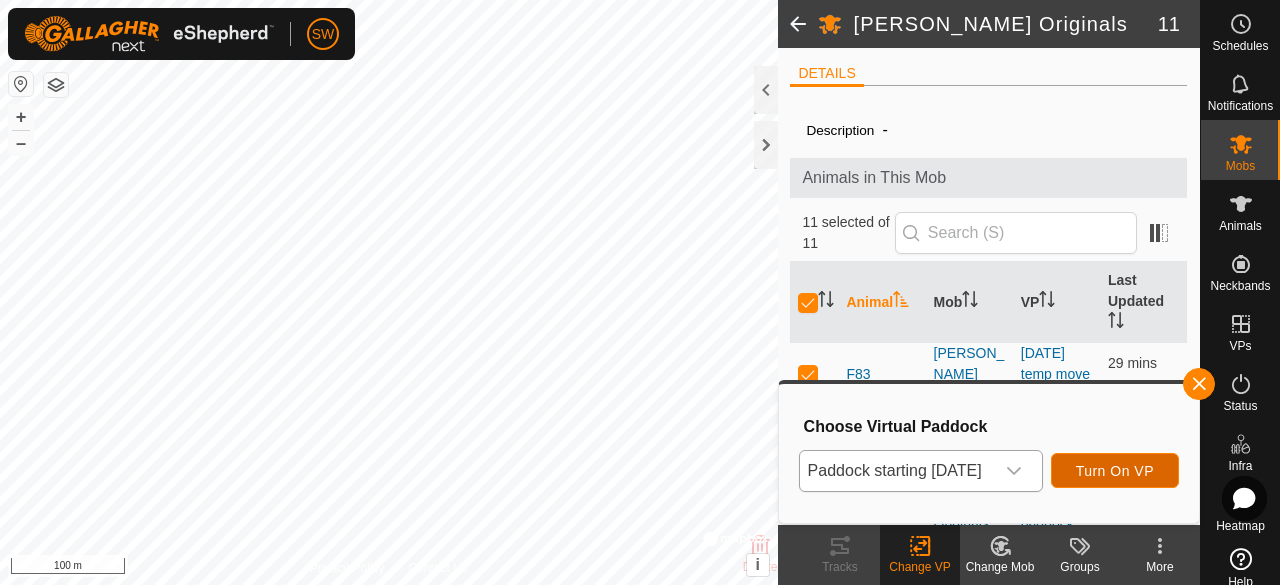 click on "Turn On VP" at bounding box center [1115, 471] 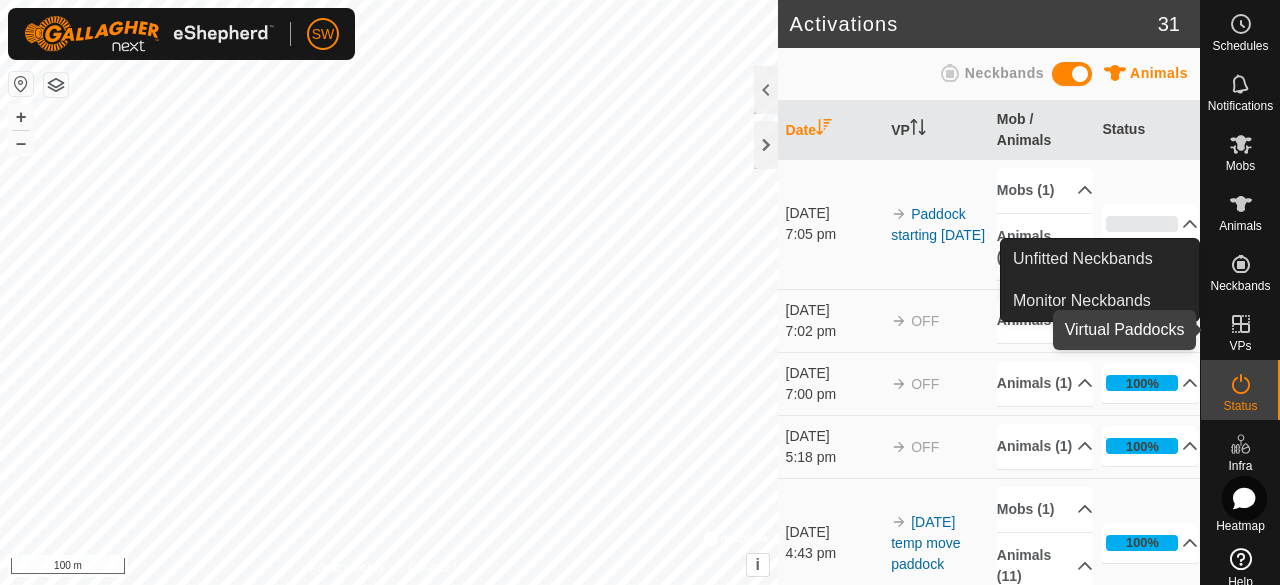 click 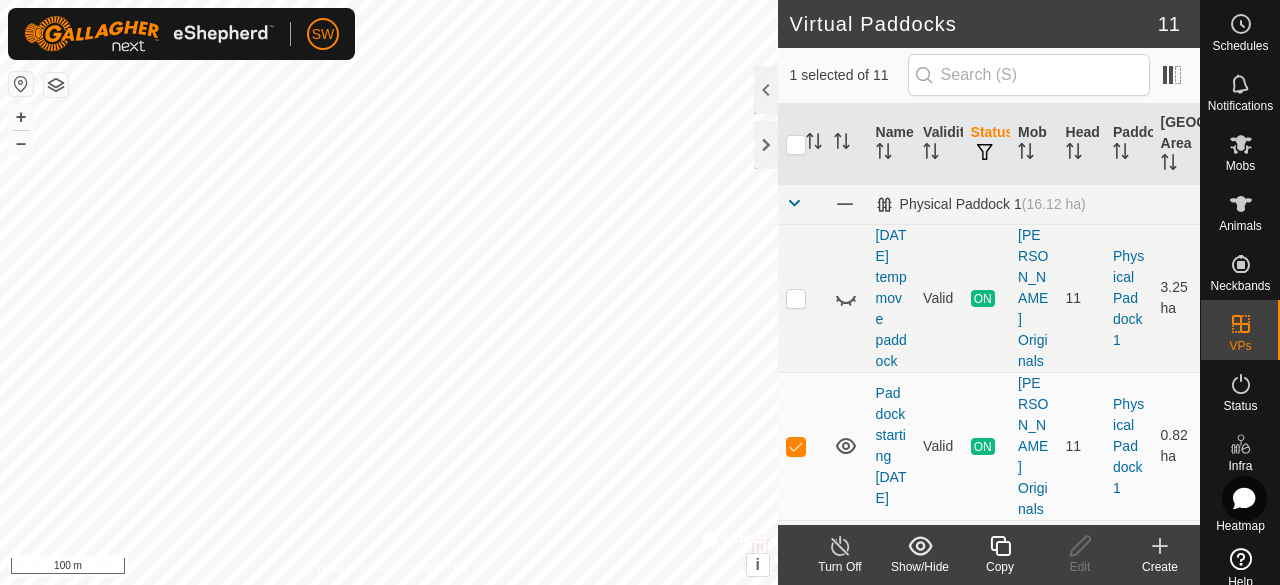 click 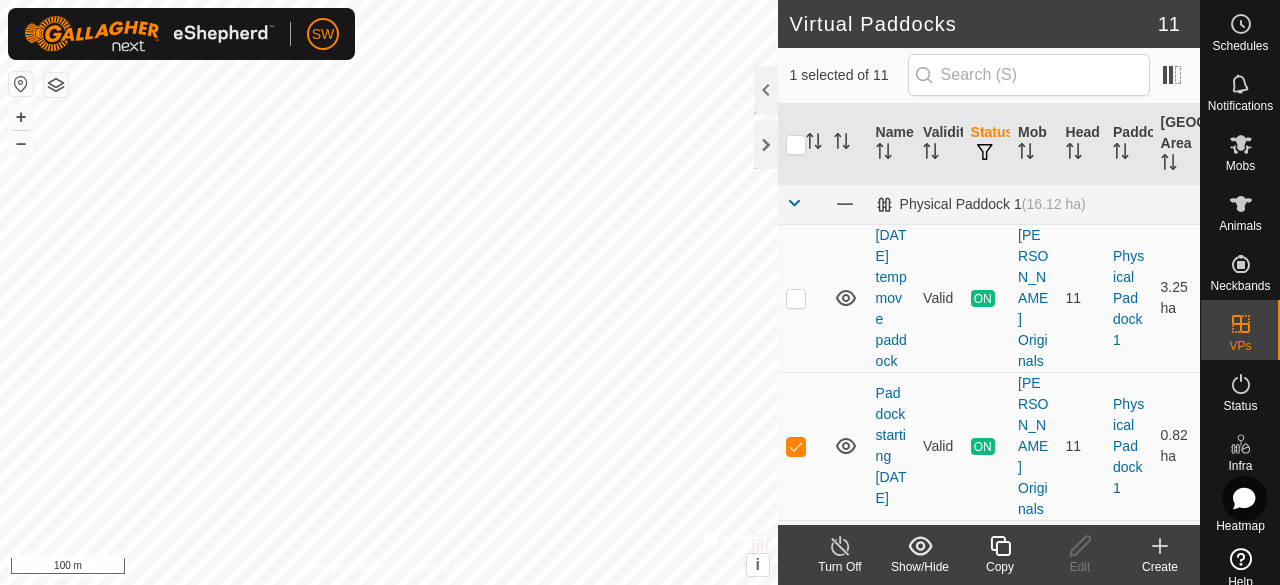 click 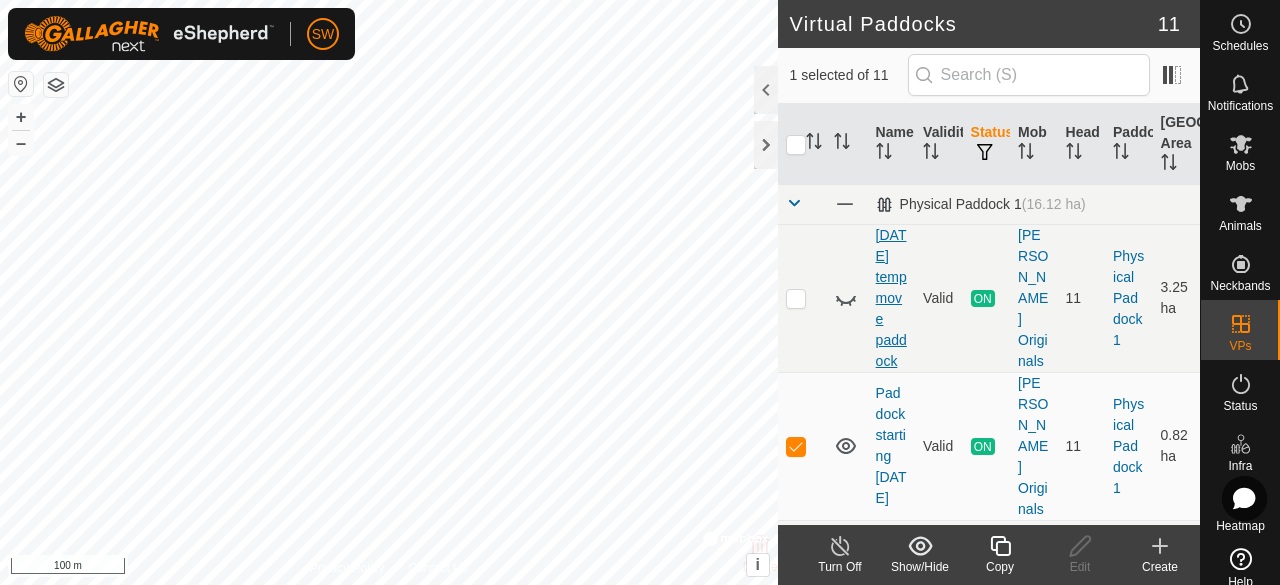 click on "[DATE] temp move paddock" at bounding box center [891, 298] 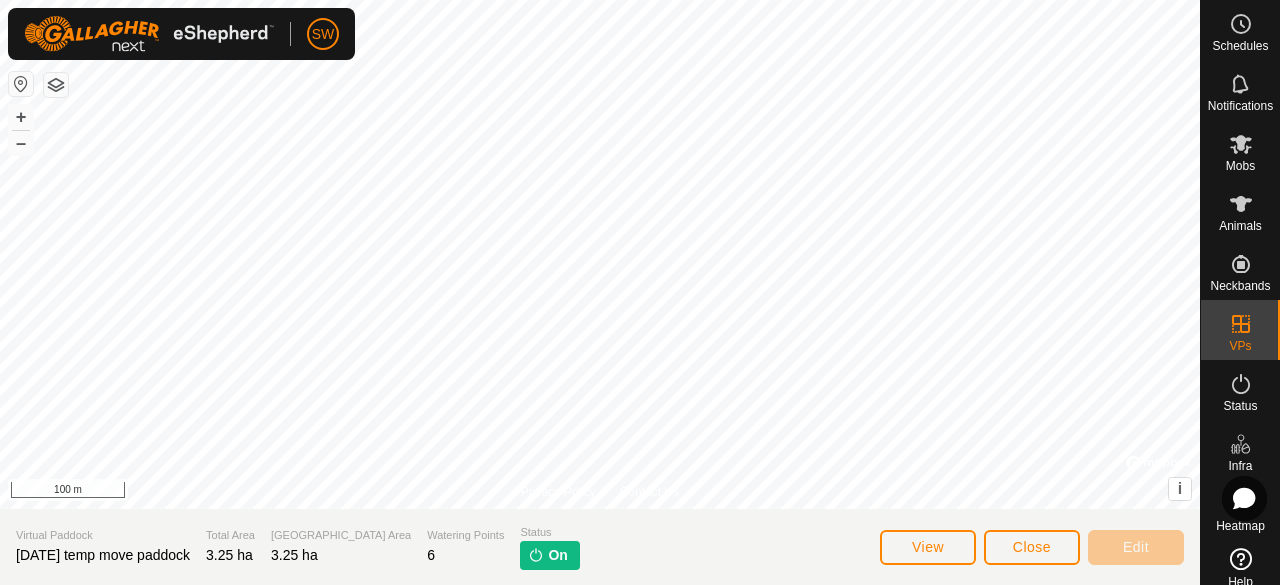 drag, startPoint x: 470, startPoint y: 548, endPoint x: 691, endPoint y: 537, distance: 221.27359 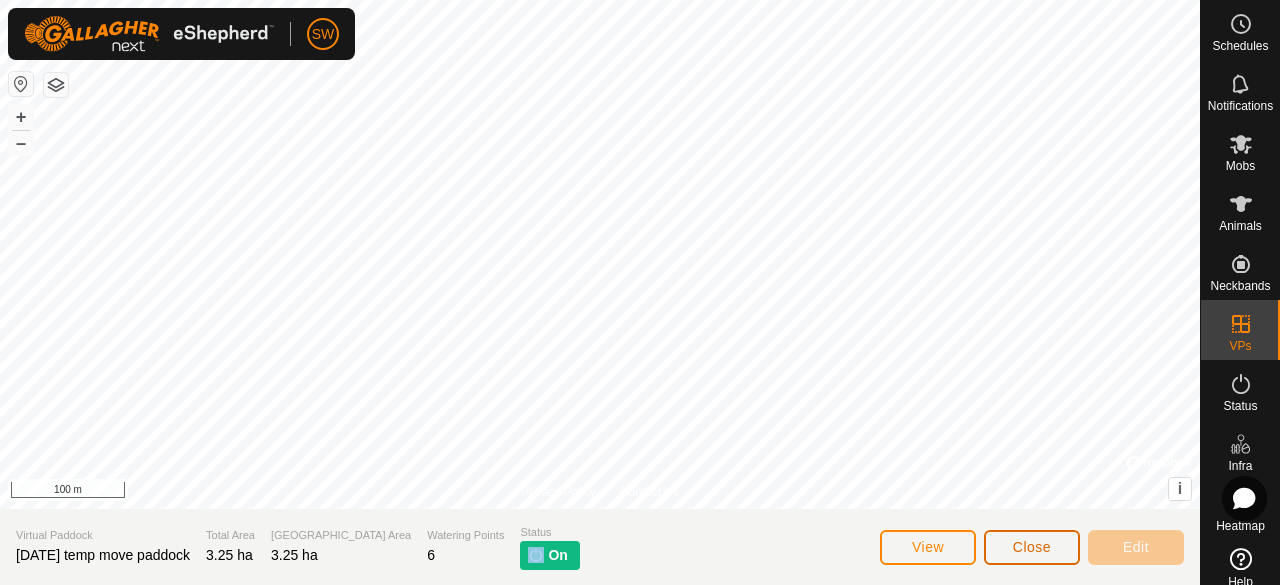 click on "Close" 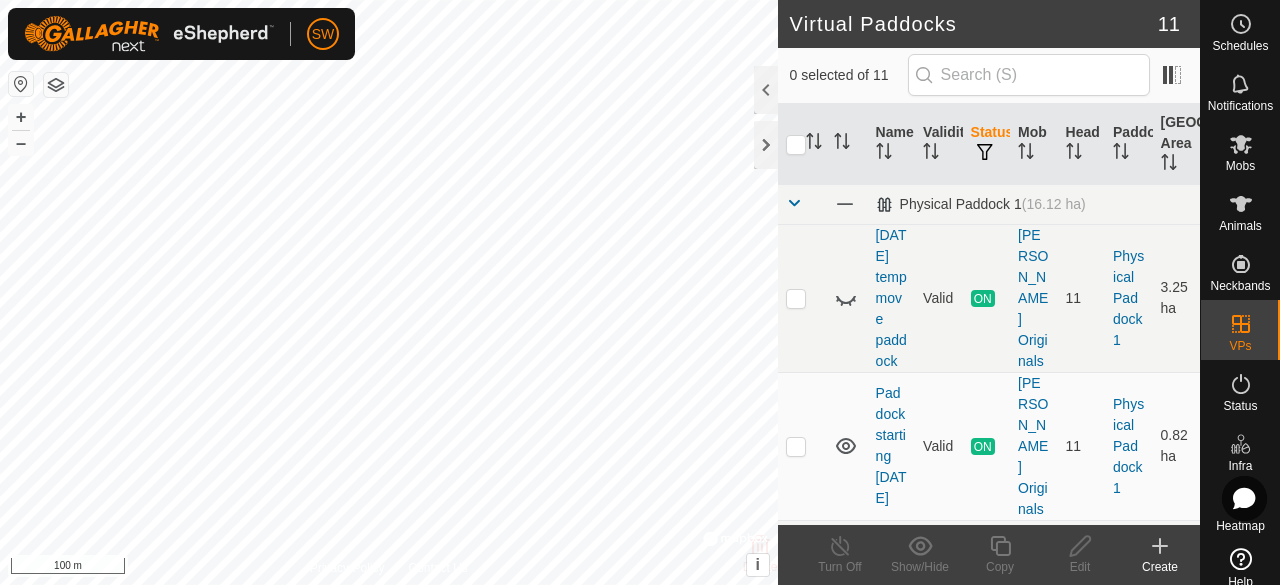 click 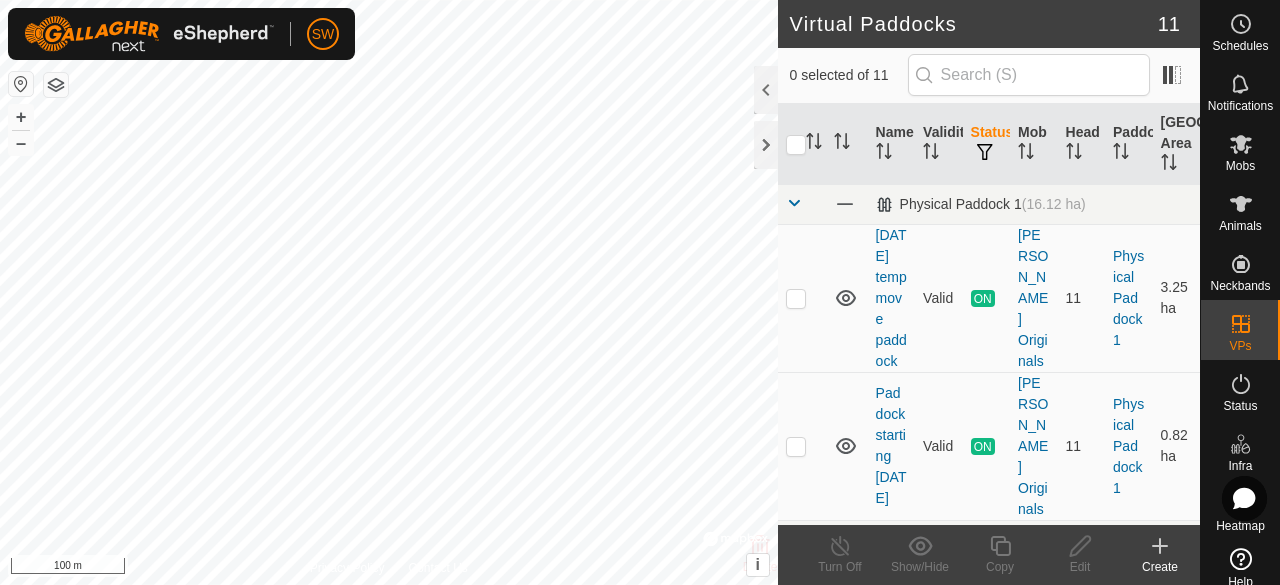 click 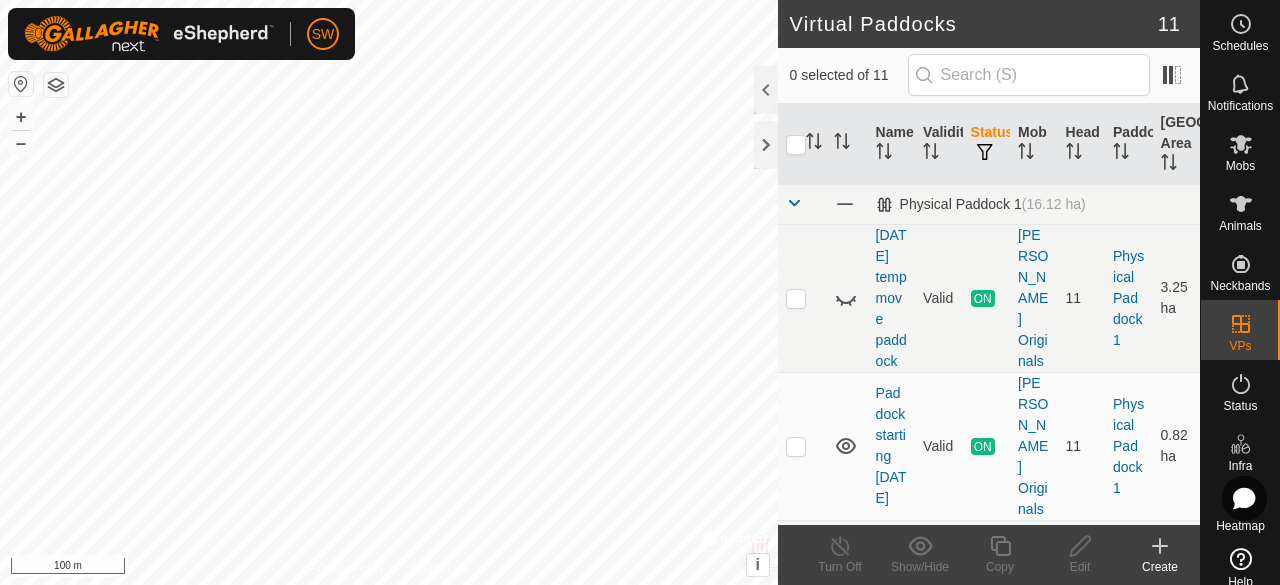 click 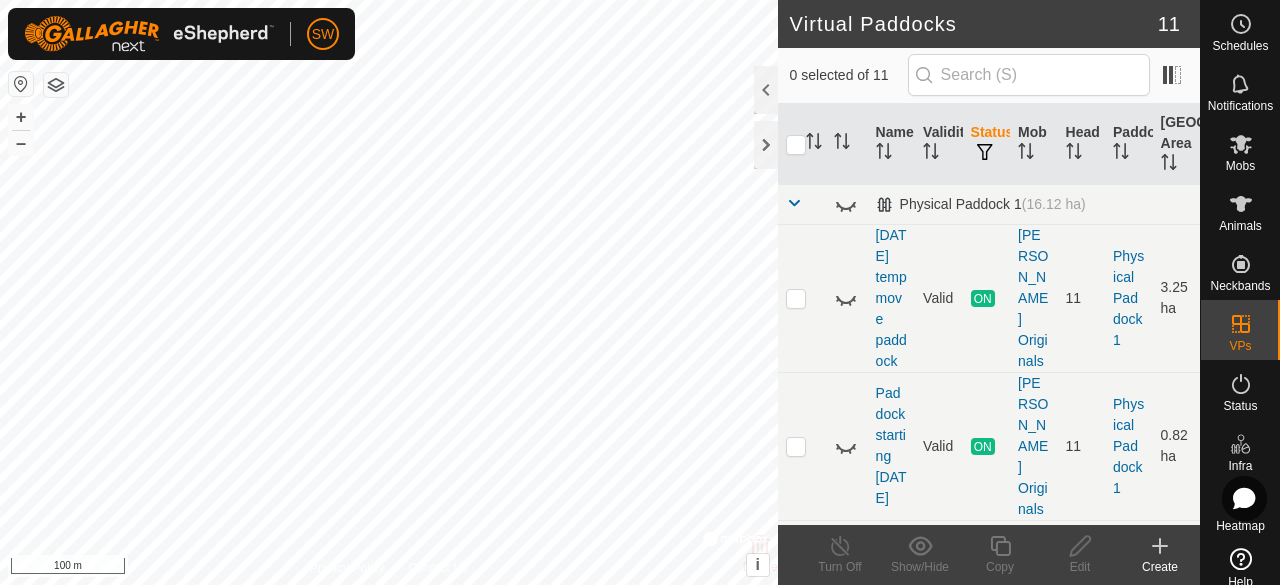 click 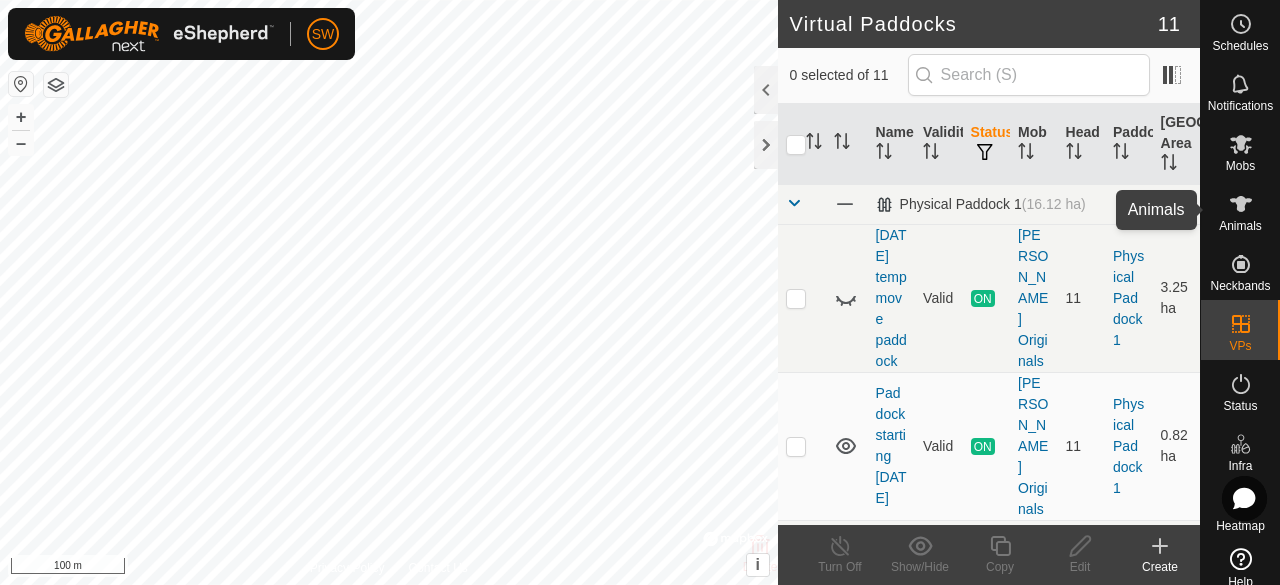 click 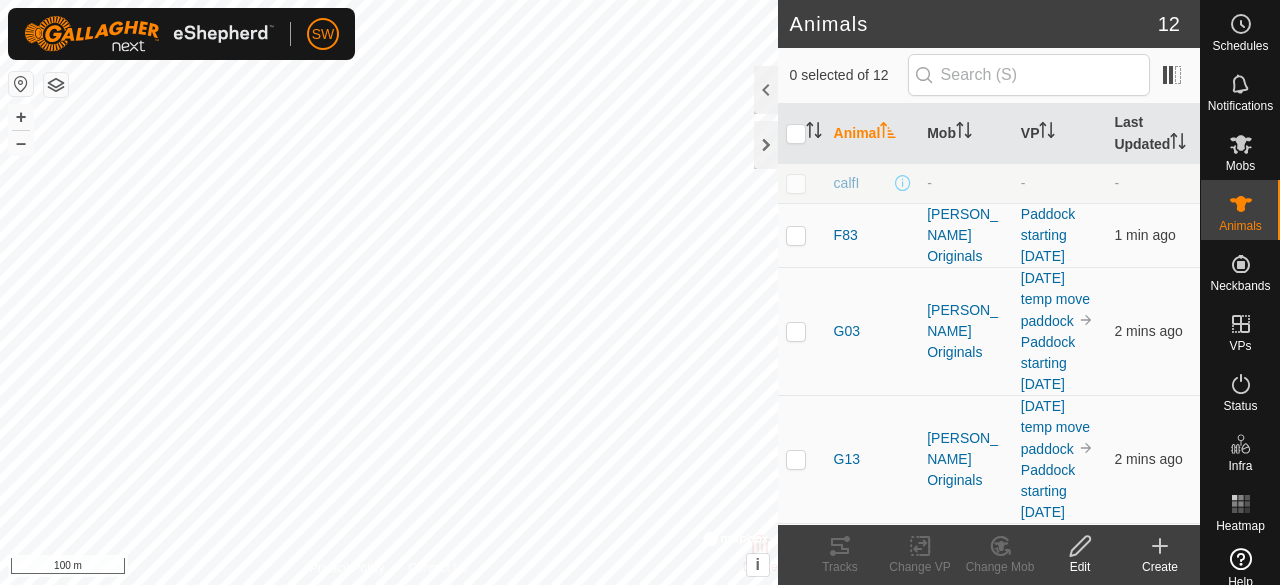 scroll, scrollTop: 0, scrollLeft: 0, axis: both 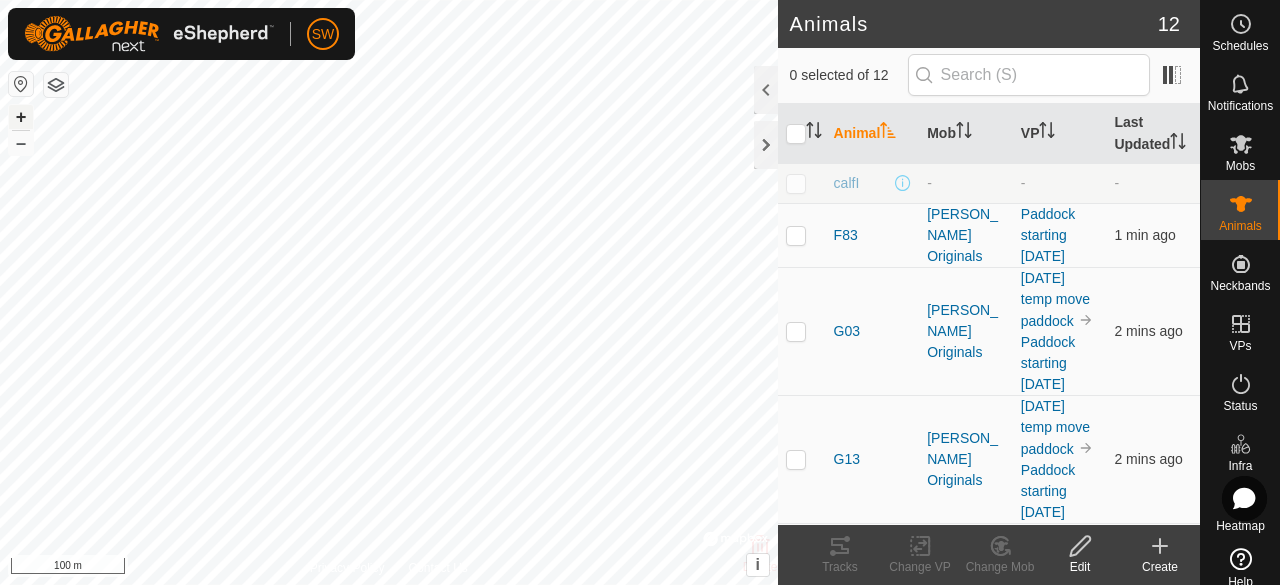 click on "+" at bounding box center (21, 117) 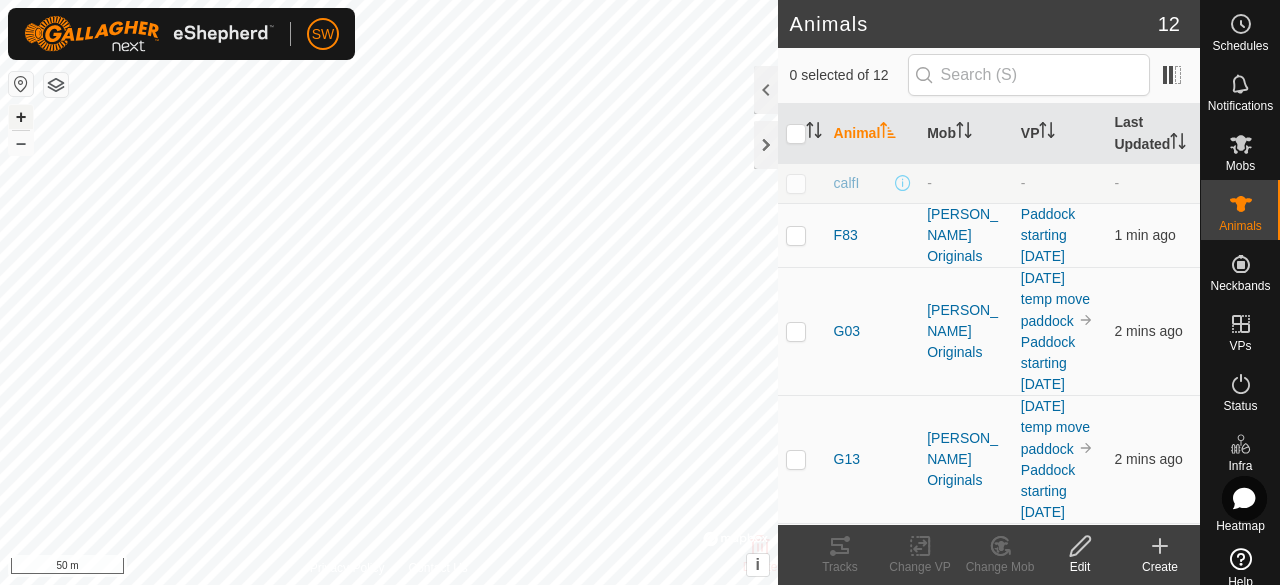 click on "+" at bounding box center (21, 117) 